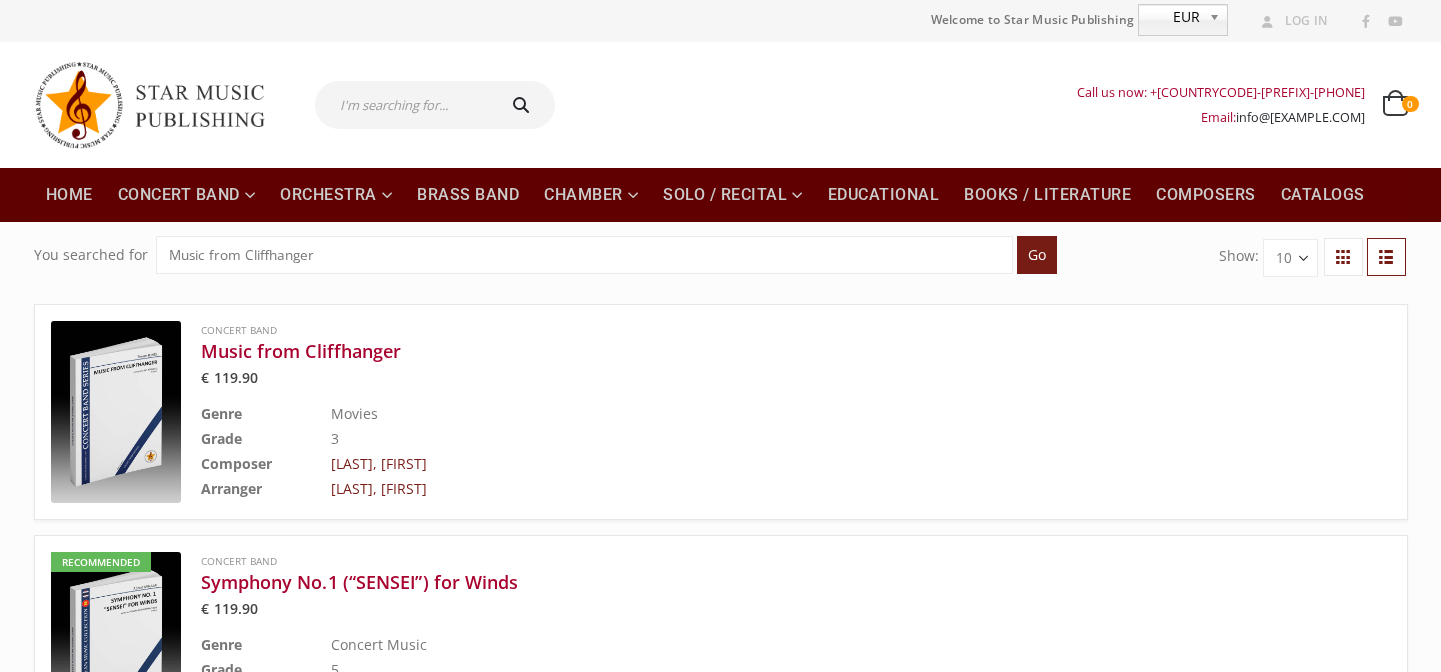 scroll, scrollTop: 0, scrollLeft: 0, axis: both 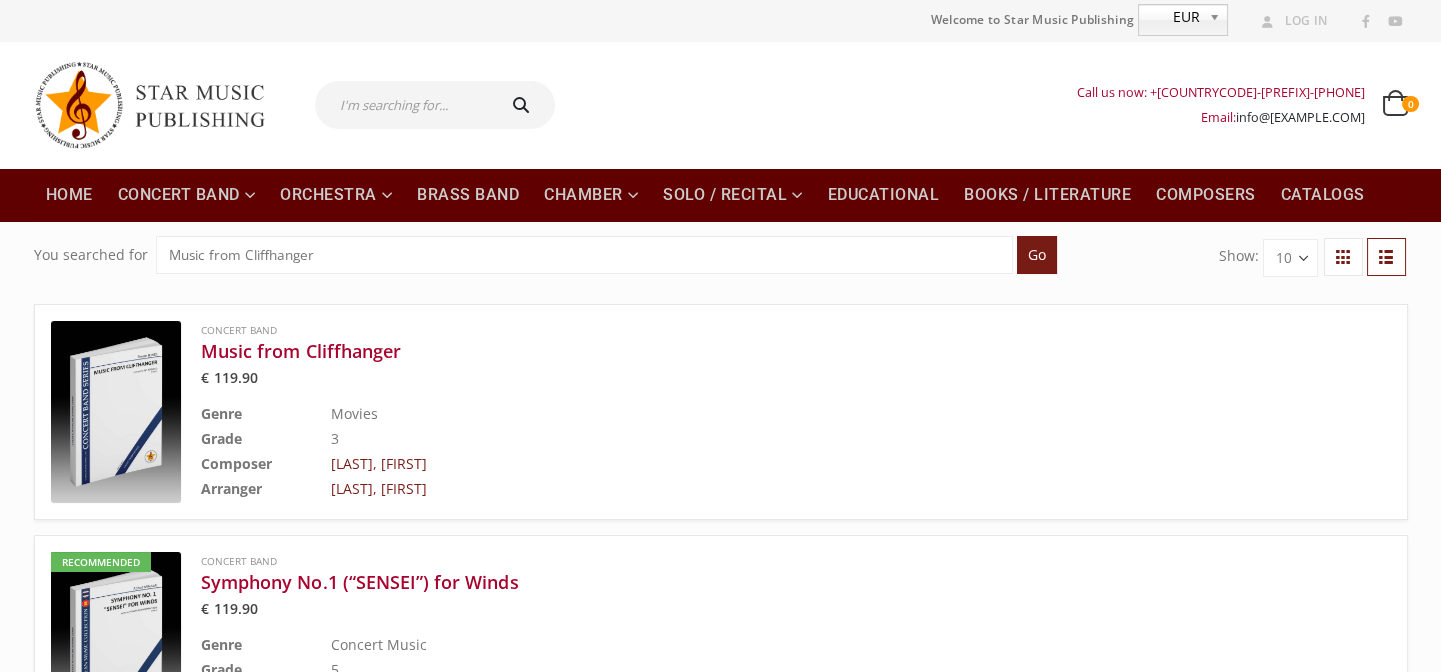 click at bounding box center (403, 105) 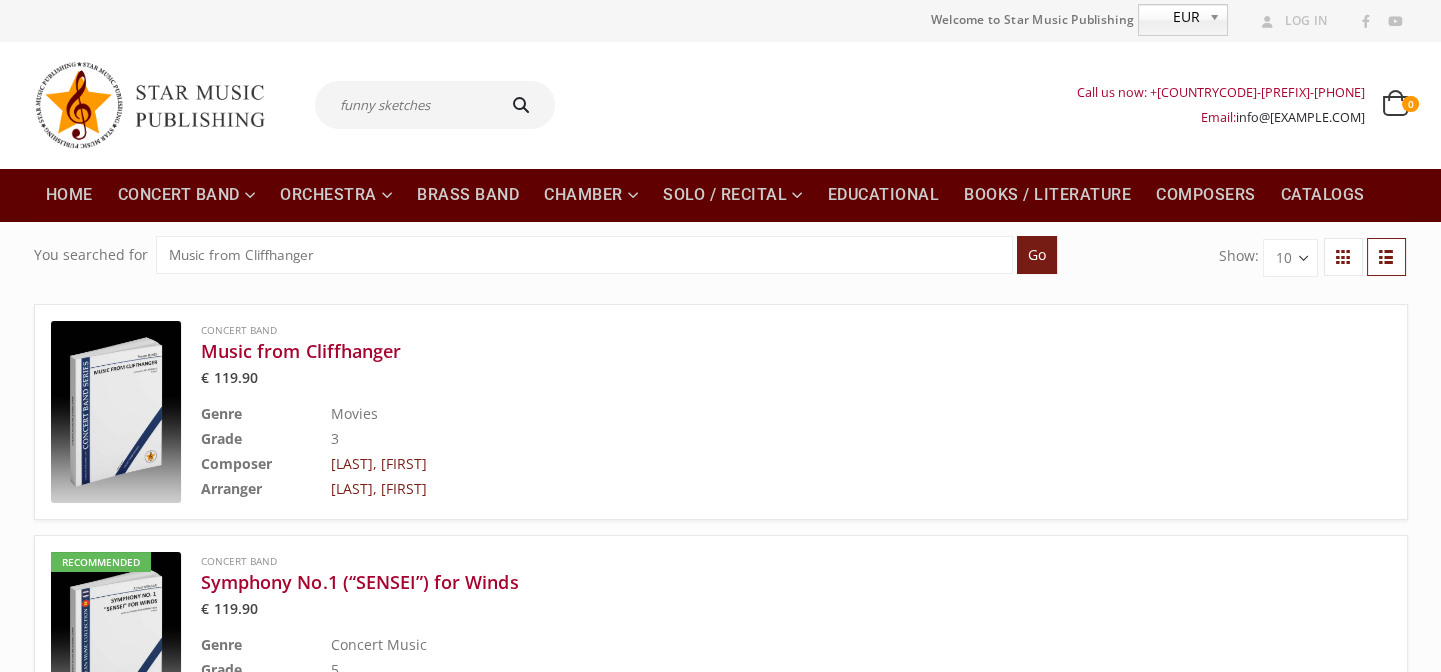 type on "funny sketches" 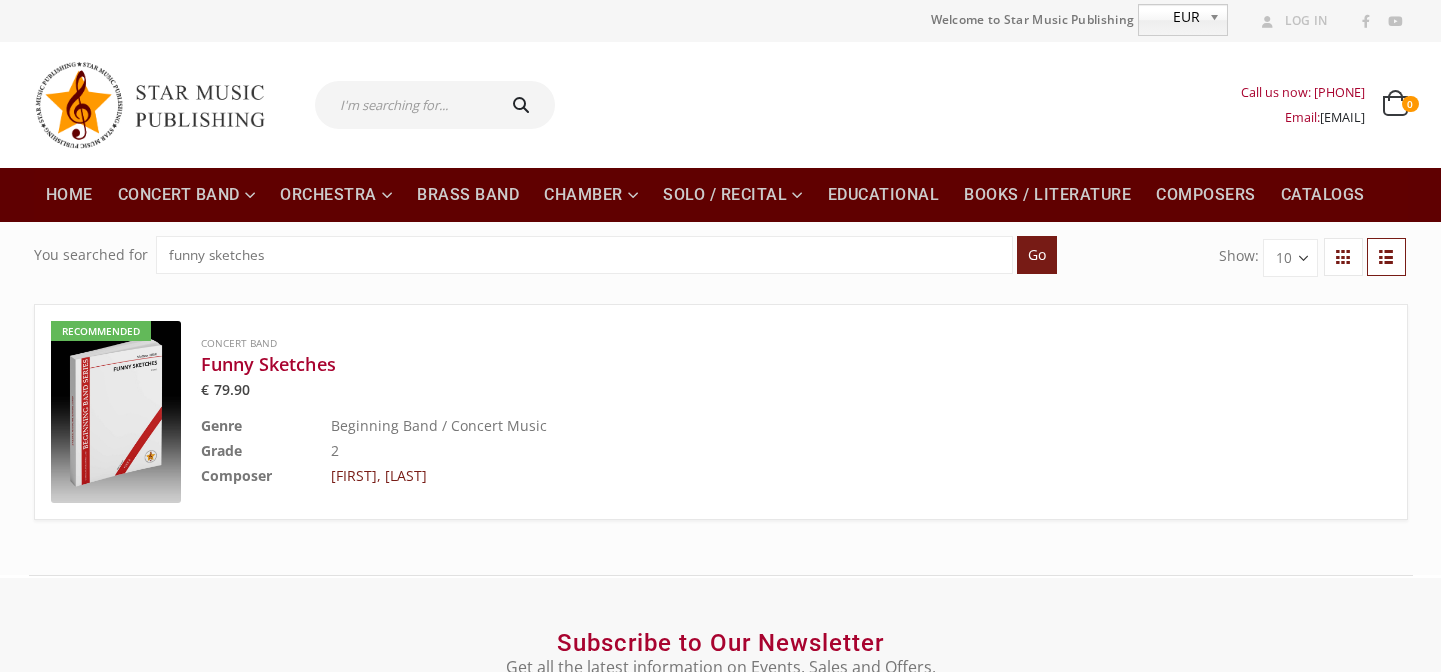 scroll, scrollTop: 0, scrollLeft: 0, axis: both 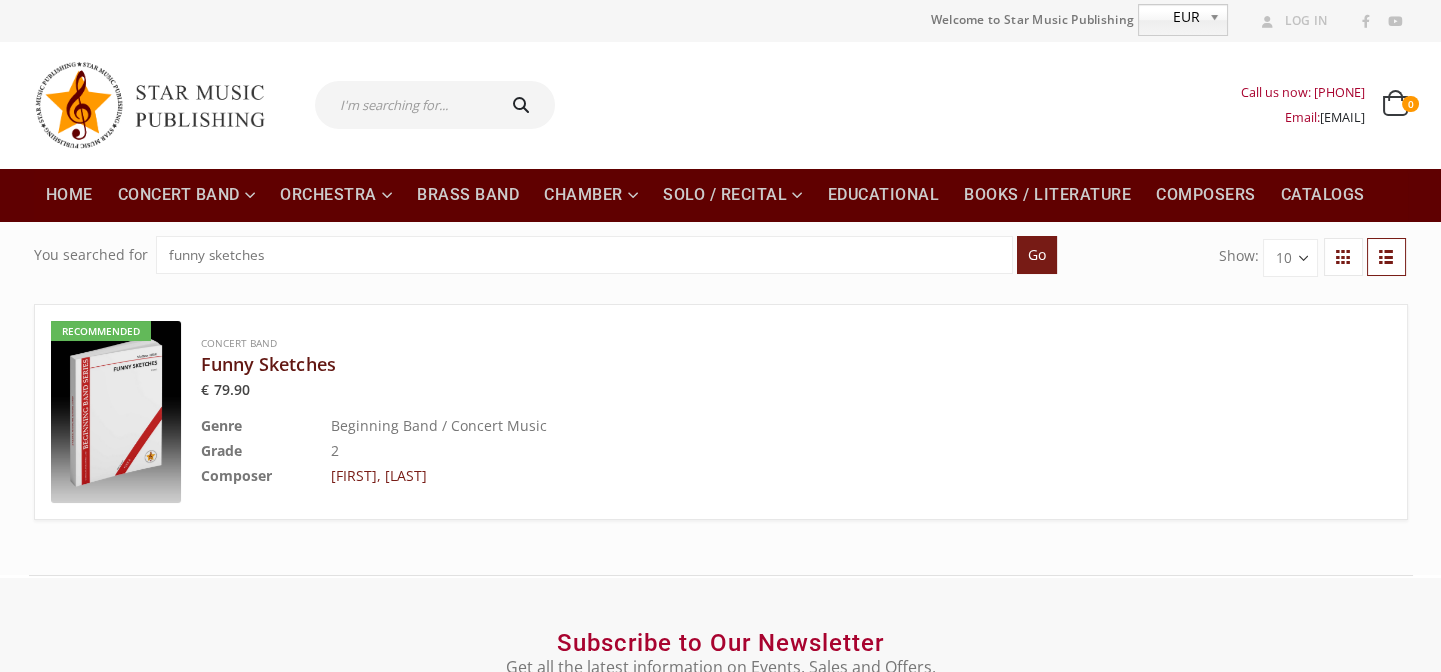 click on "Funny Sketches" at bounding box center (746, 364) 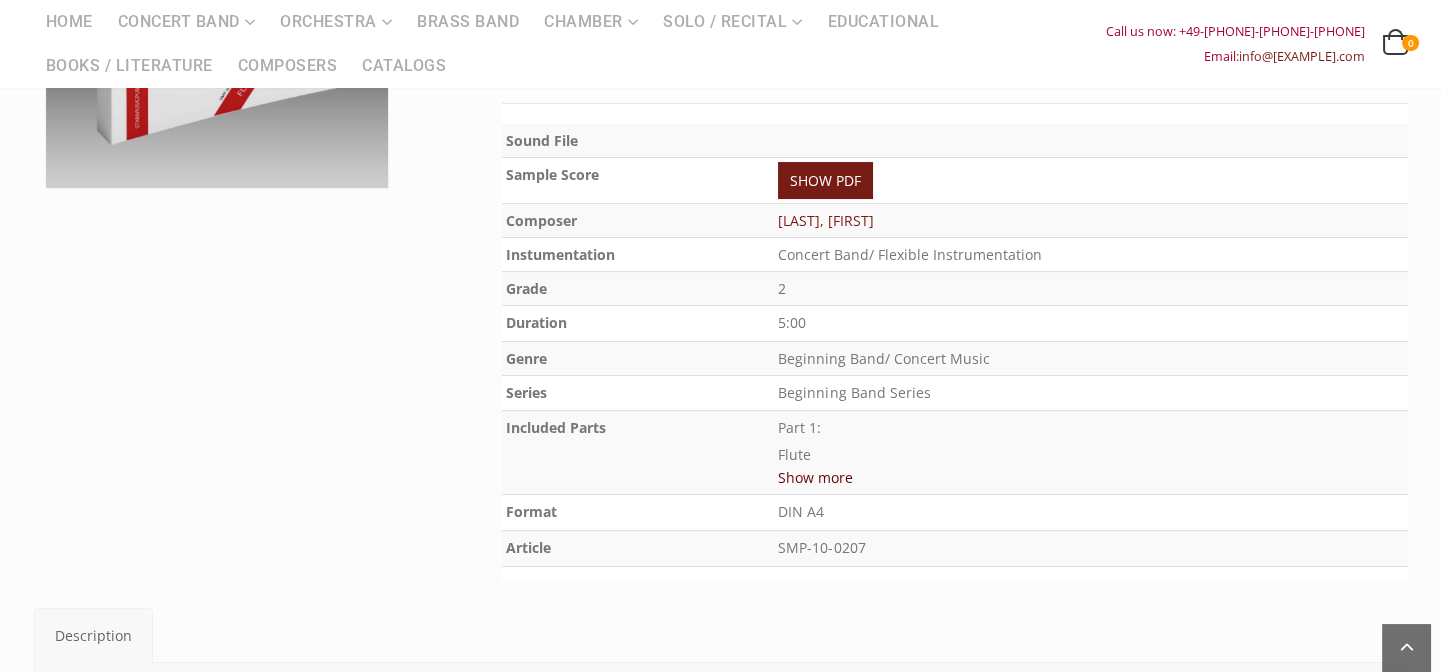 scroll, scrollTop: 363, scrollLeft: 0, axis: vertical 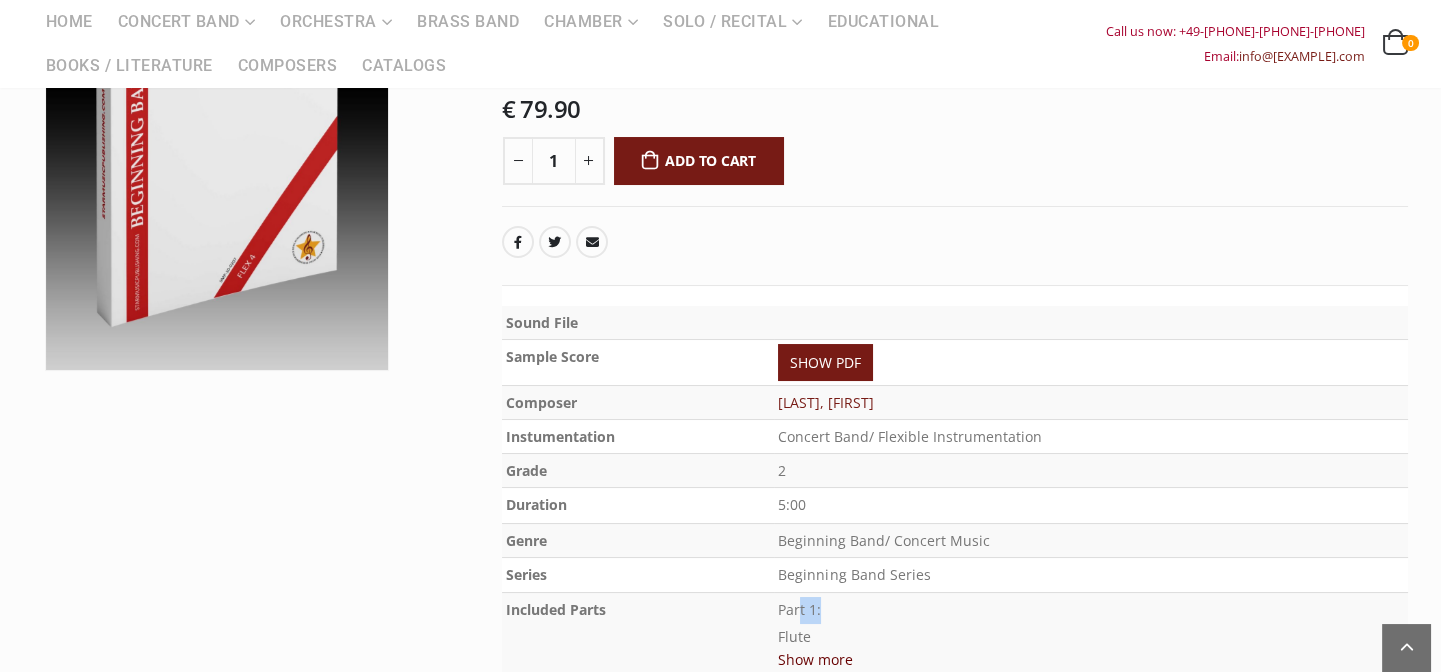 drag, startPoint x: 949, startPoint y: 542, endPoint x: 984, endPoint y: 547, distance: 35.35534 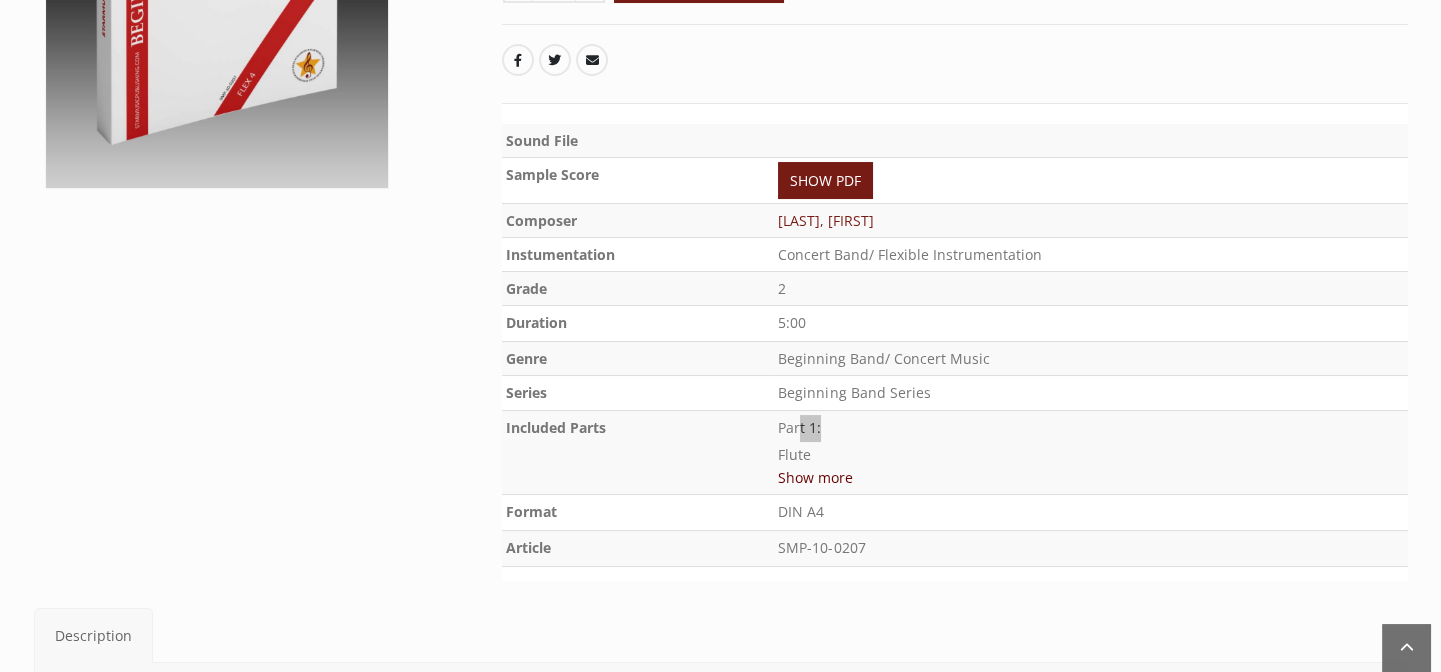 scroll, scrollTop: 0, scrollLeft: 0, axis: both 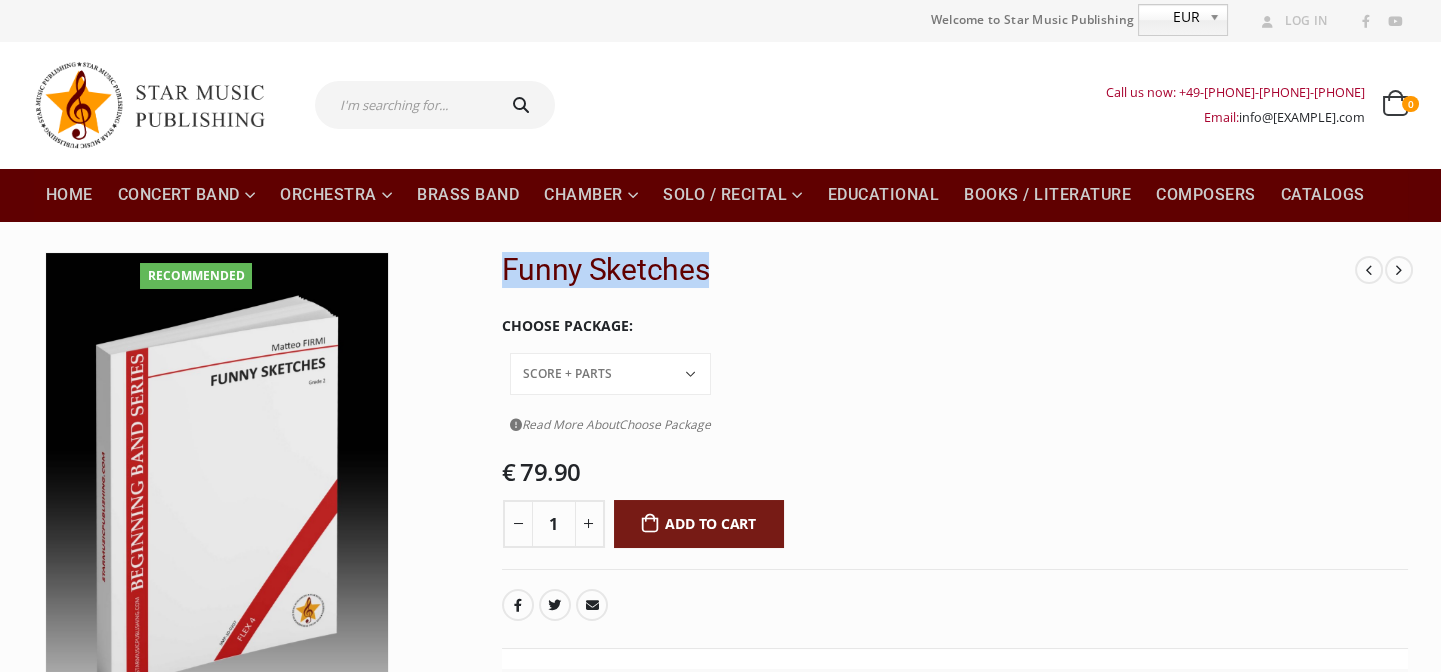 drag, startPoint x: 506, startPoint y: 270, endPoint x: 708, endPoint y: 272, distance: 202.0099 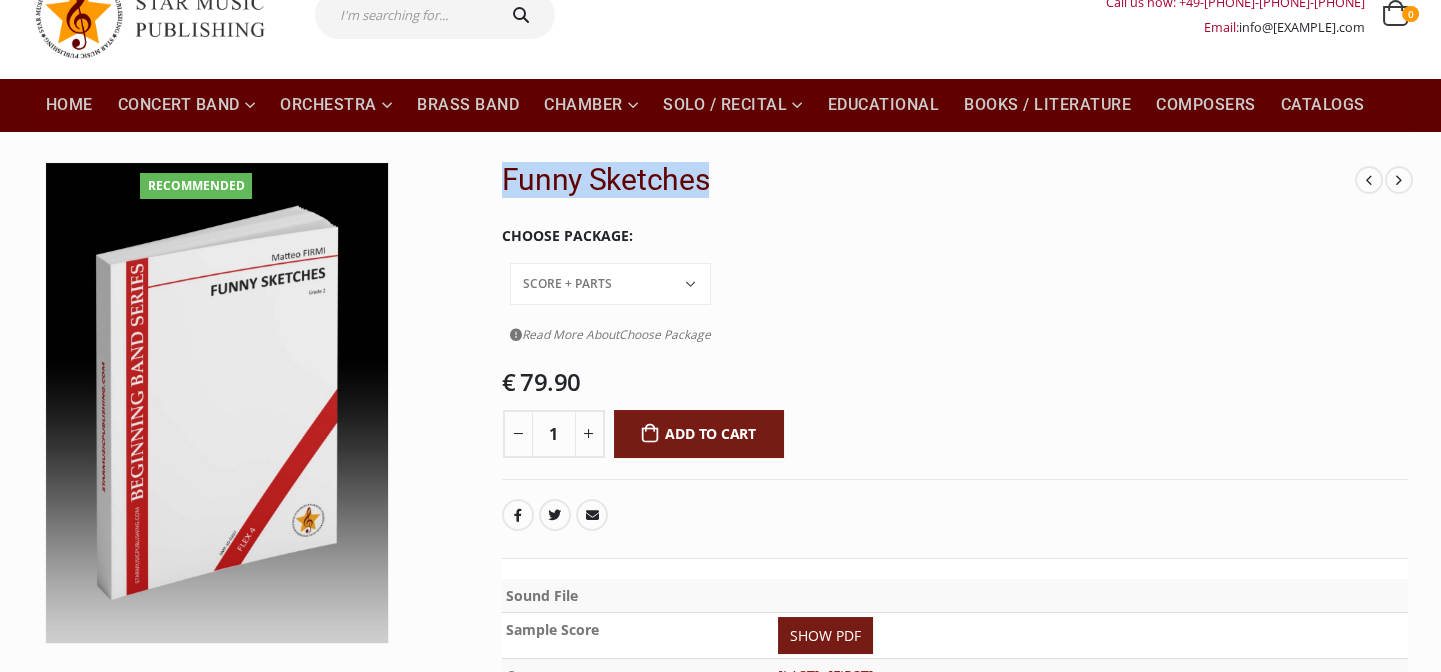 scroll, scrollTop: 181, scrollLeft: 0, axis: vertical 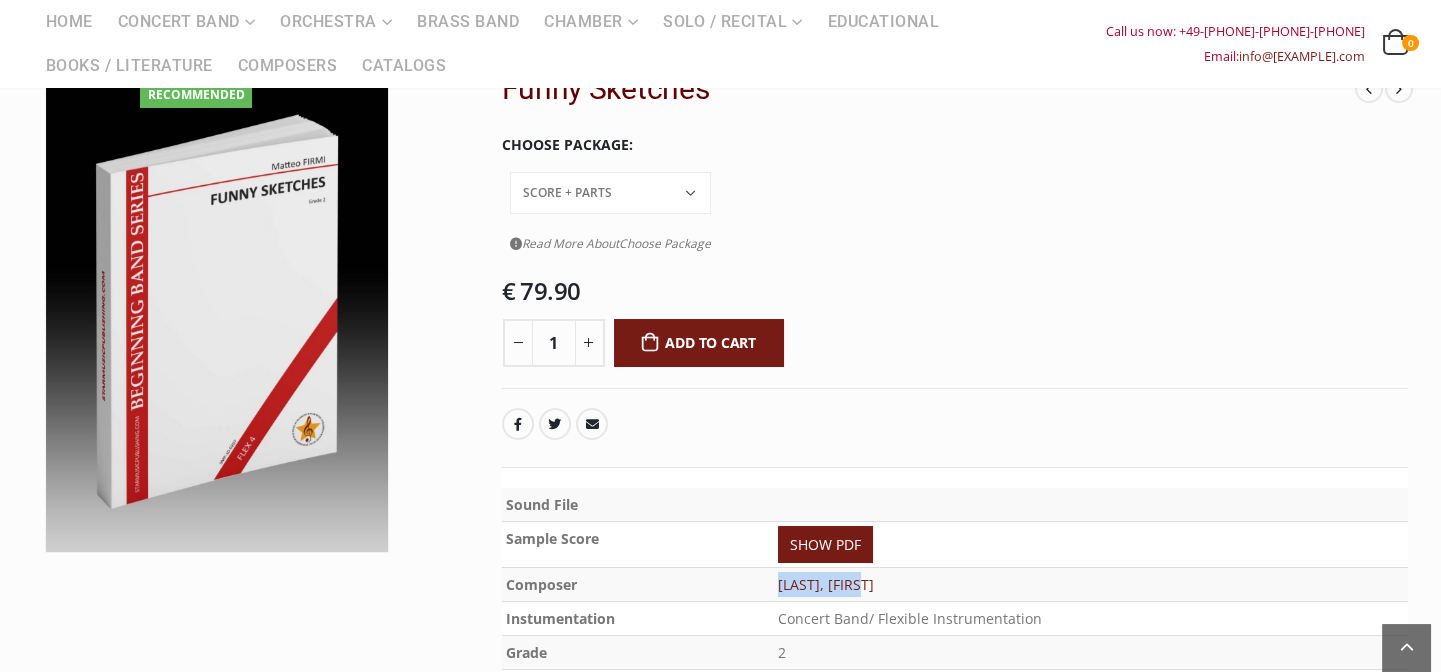 drag, startPoint x: 897, startPoint y: 535, endPoint x: 782, endPoint y: 534, distance: 115.00435 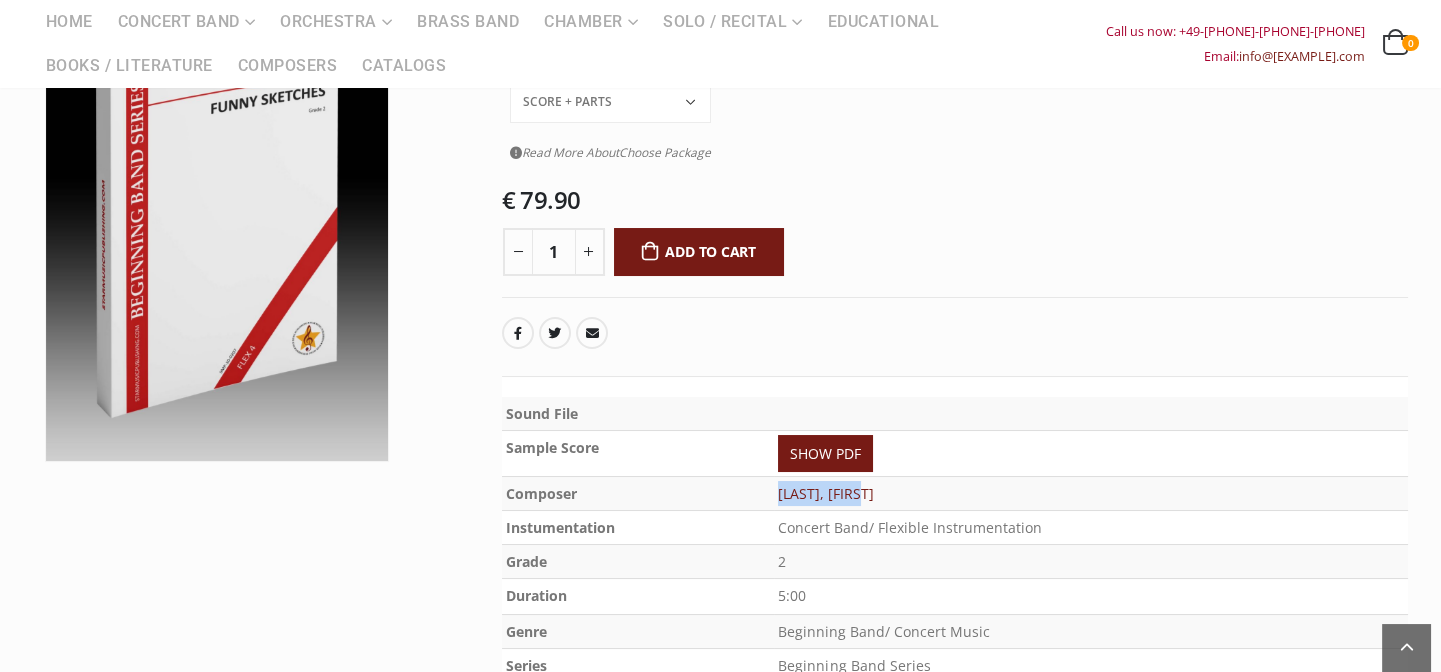 scroll, scrollTop: 545, scrollLeft: 0, axis: vertical 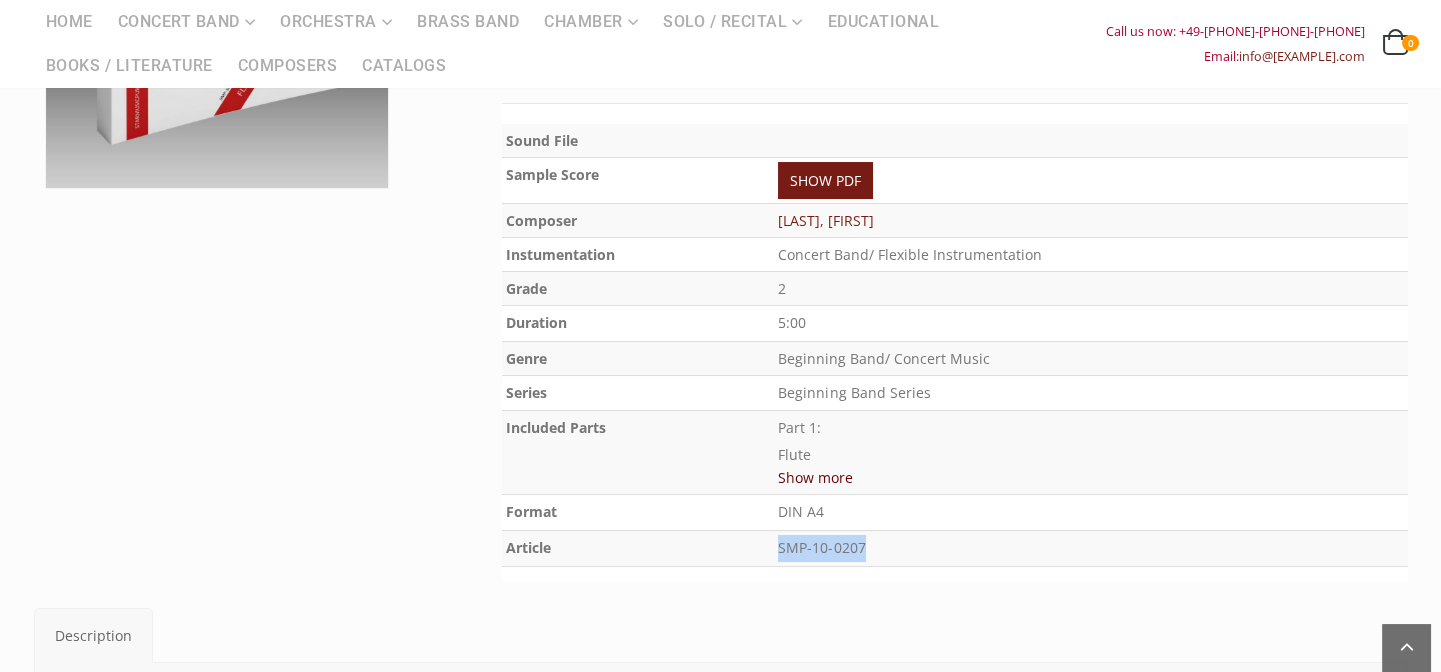 drag, startPoint x: 870, startPoint y: 498, endPoint x: 788, endPoint y: 502, distance: 82.0975 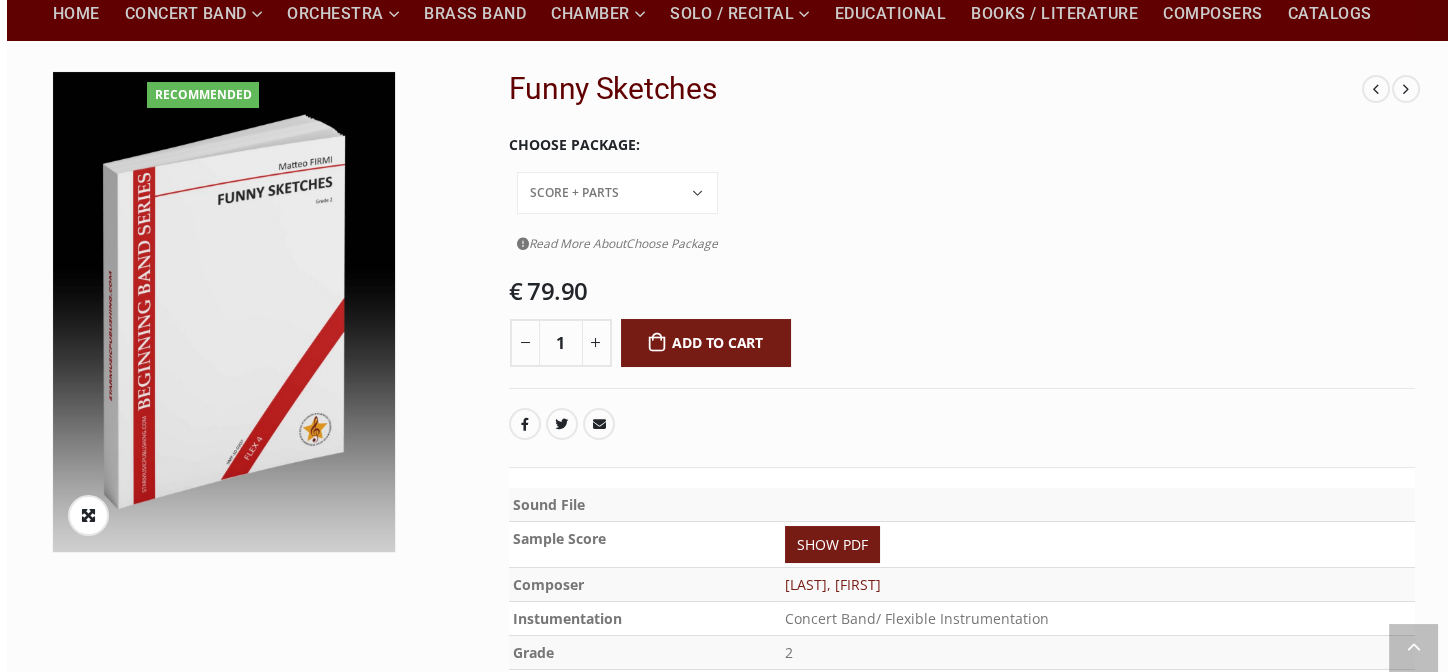 scroll, scrollTop: 90, scrollLeft: 0, axis: vertical 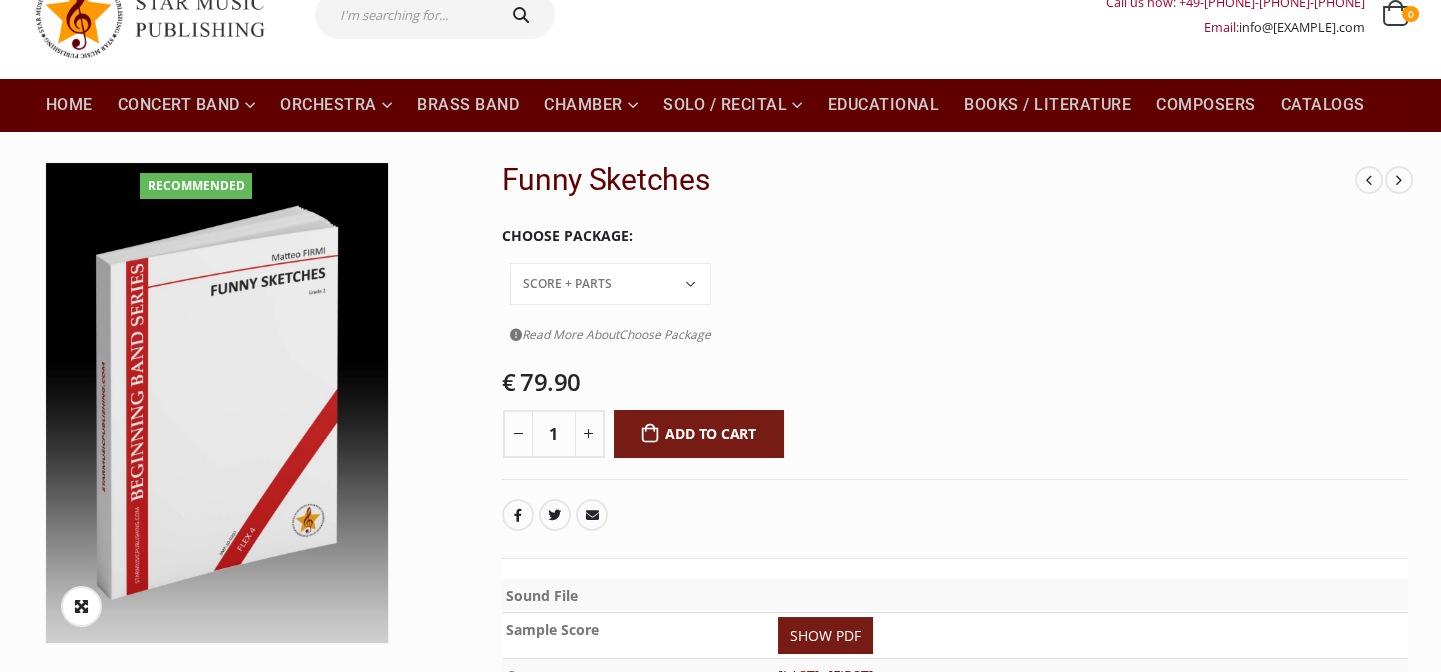 click at bounding box center (217, 403) 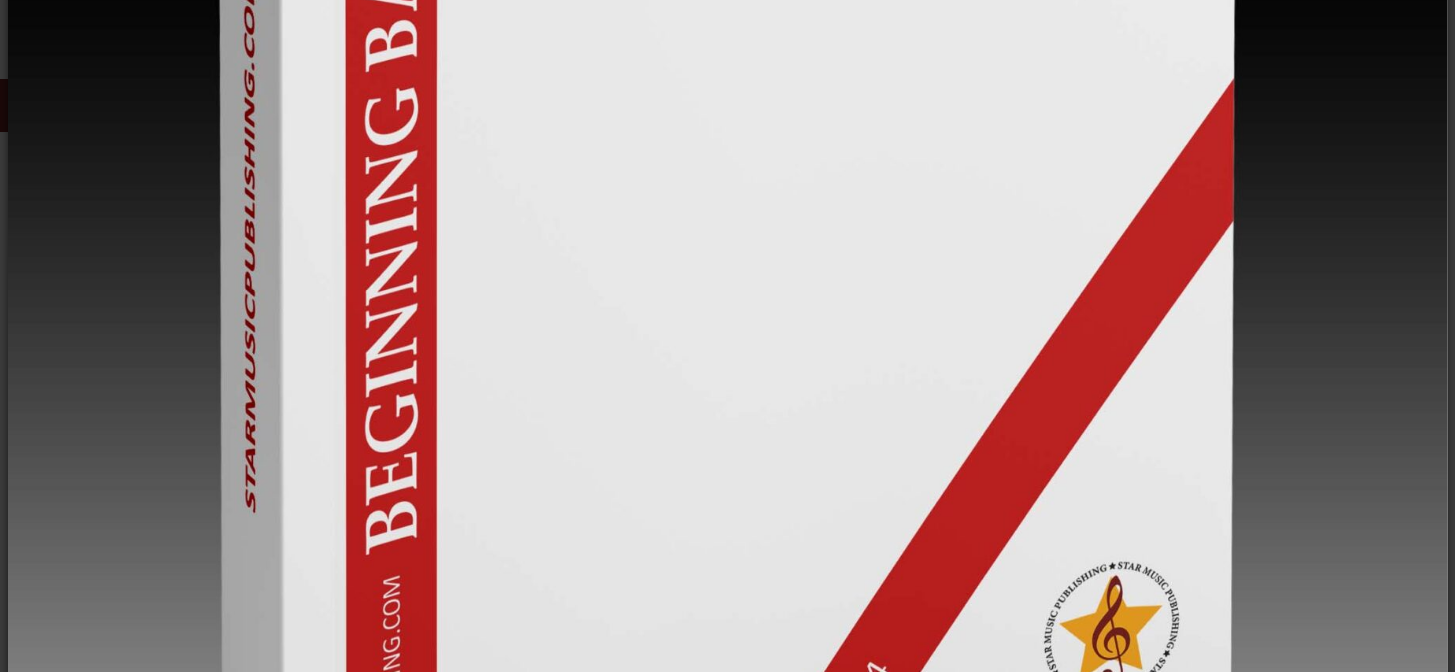 scroll, scrollTop: 1363, scrollLeft: 0, axis: vertical 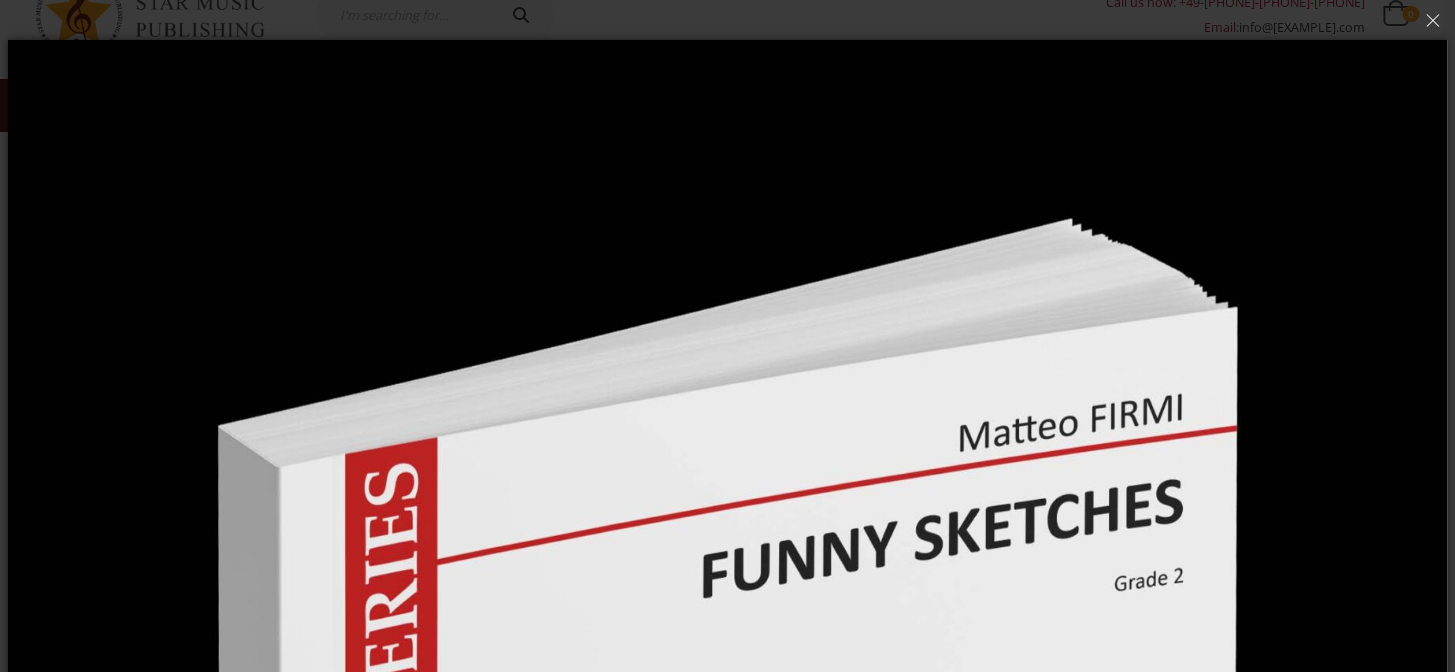 click on "×" at bounding box center (1433, 21) 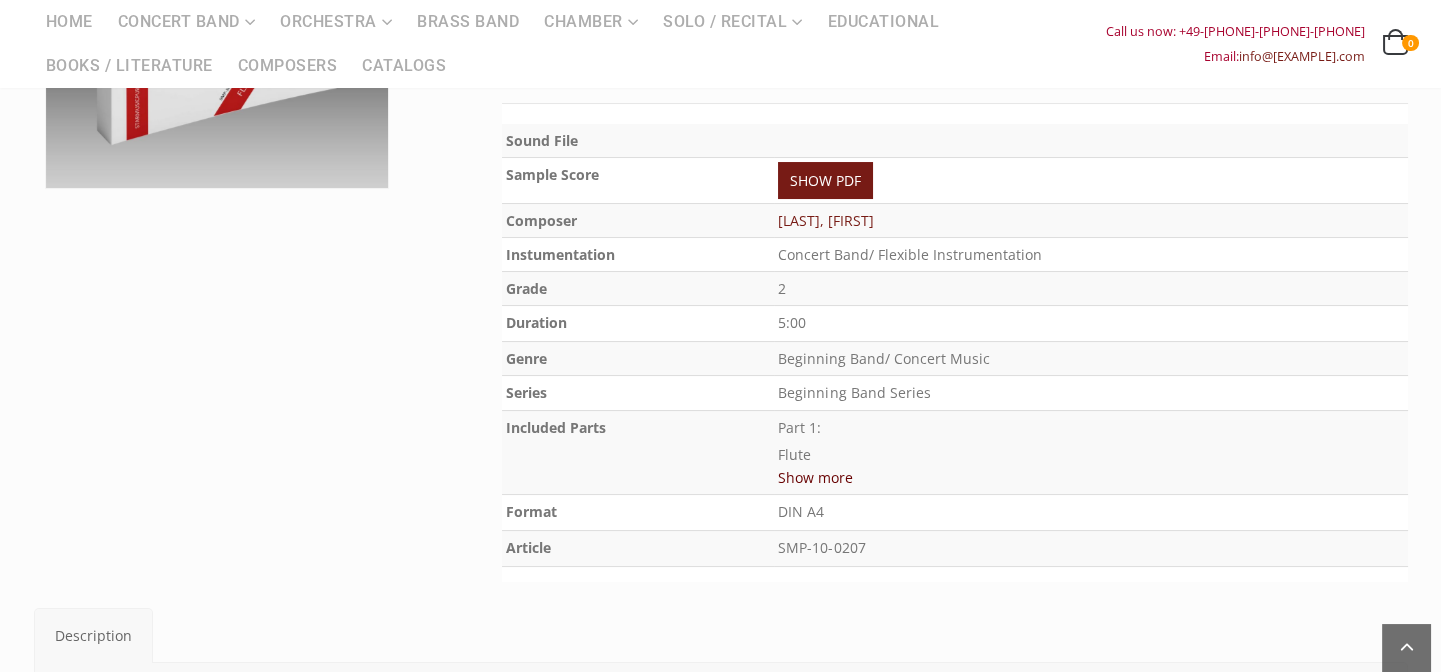 scroll, scrollTop: 909, scrollLeft: 0, axis: vertical 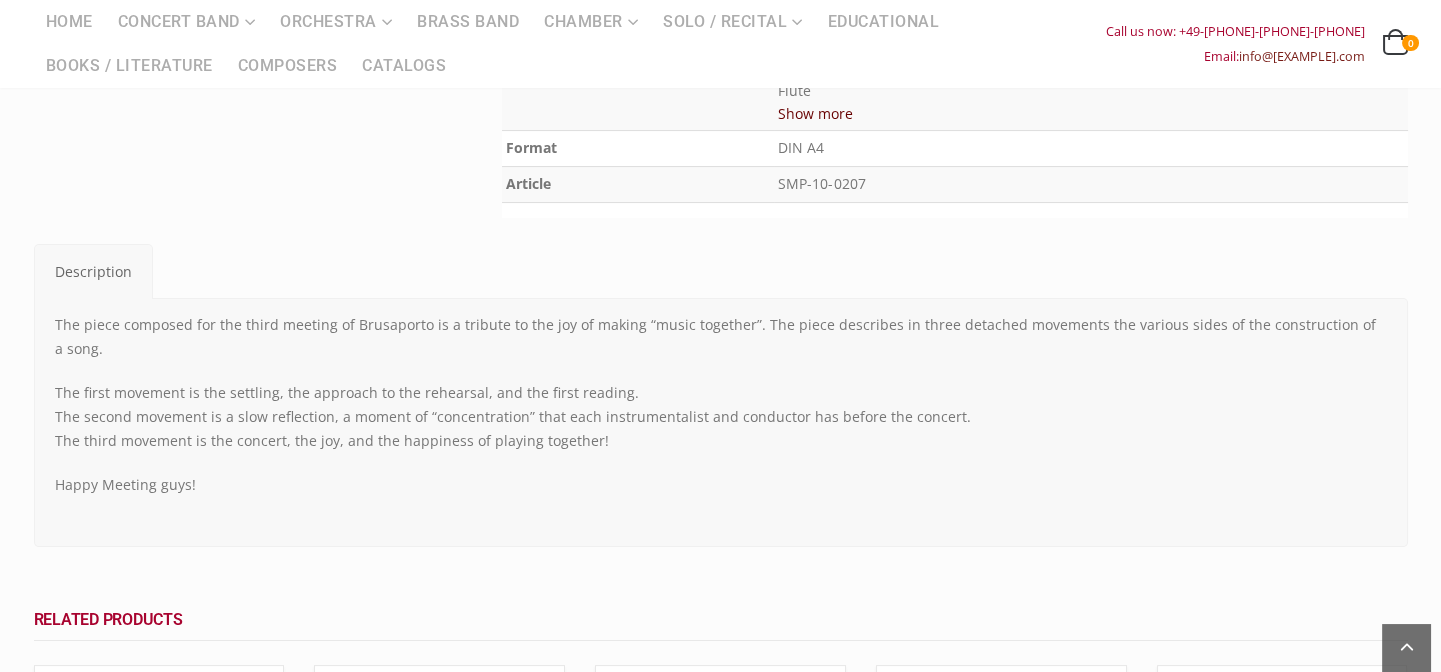 drag, startPoint x: 49, startPoint y: 267, endPoint x: 597, endPoint y: 365, distance: 556.6938 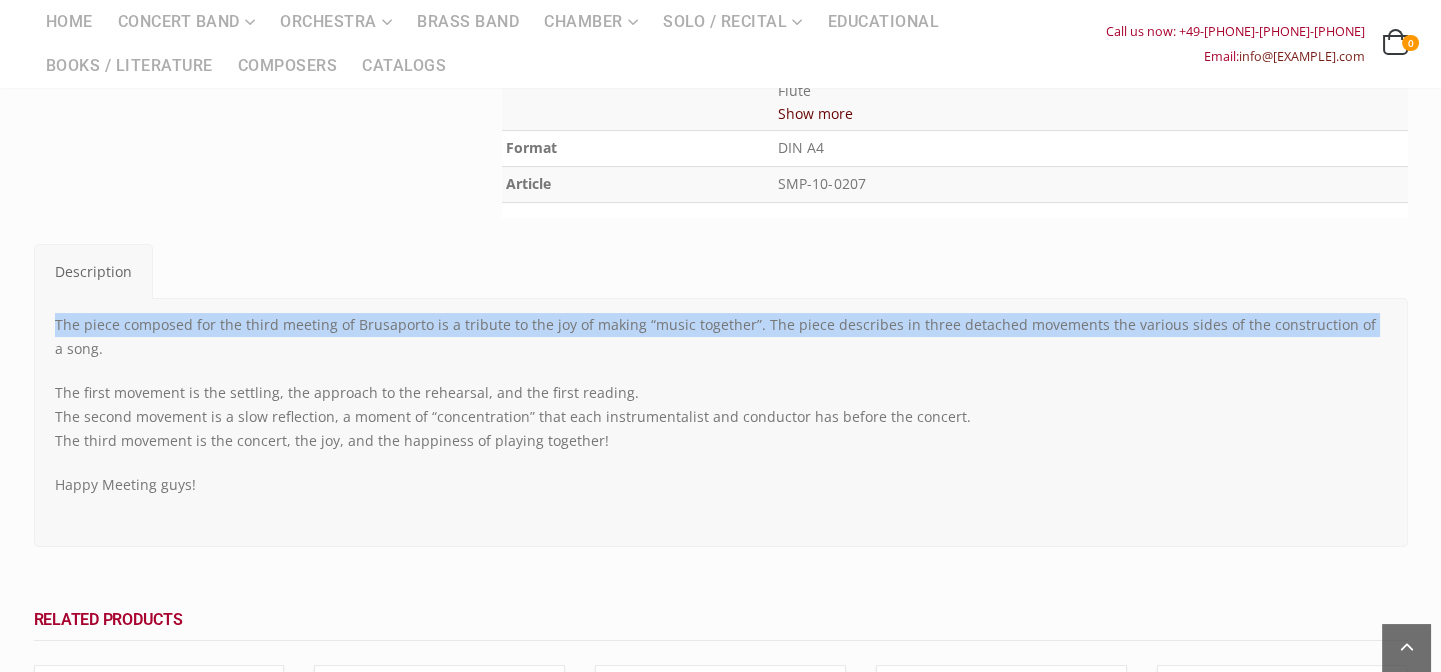 drag, startPoint x: 47, startPoint y: 272, endPoint x: 1338, endPoint y: 266, distance: 1291.0139 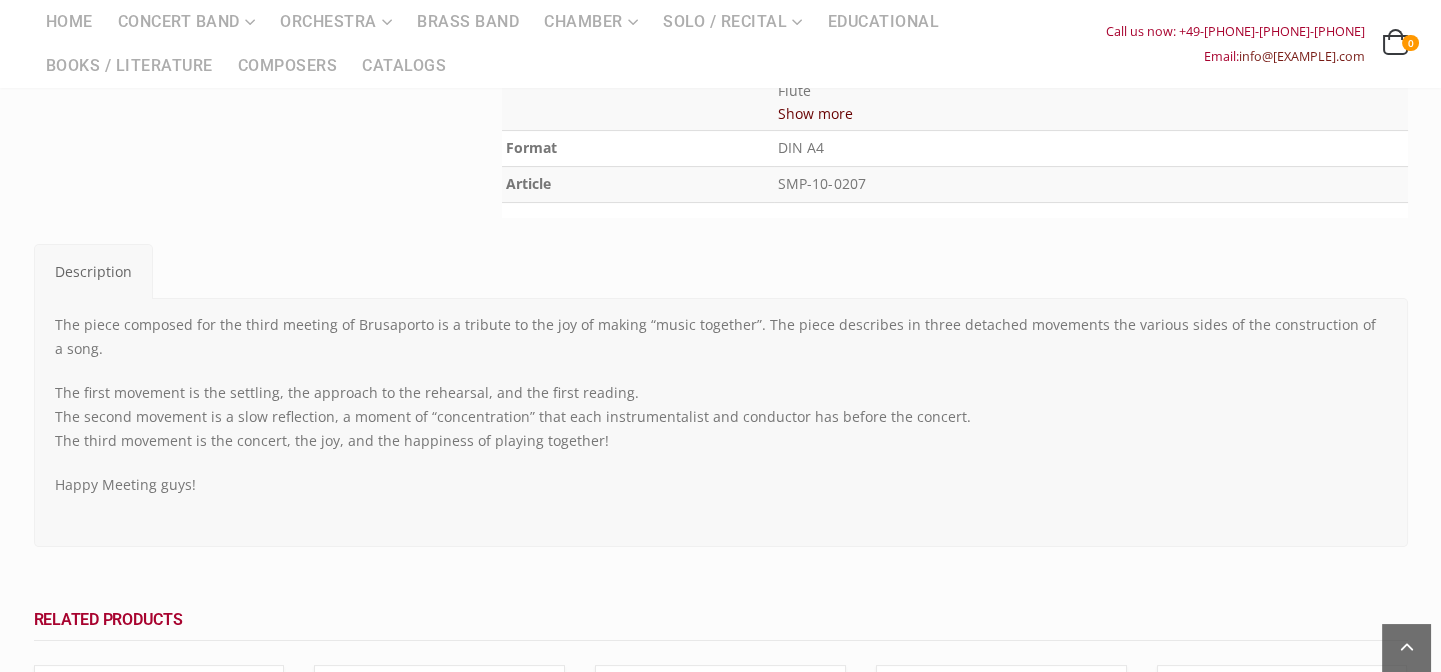 click on "The first movement is the settling, the approach to the rehearsal, and the first reading.
The second movement is a slow reflection, a moment of “concentration” that each instrumentalist and conductor has before the concert.
The third movement is the concert, the joy, and the happiness of playing together!" at bounding box center [721, 417] 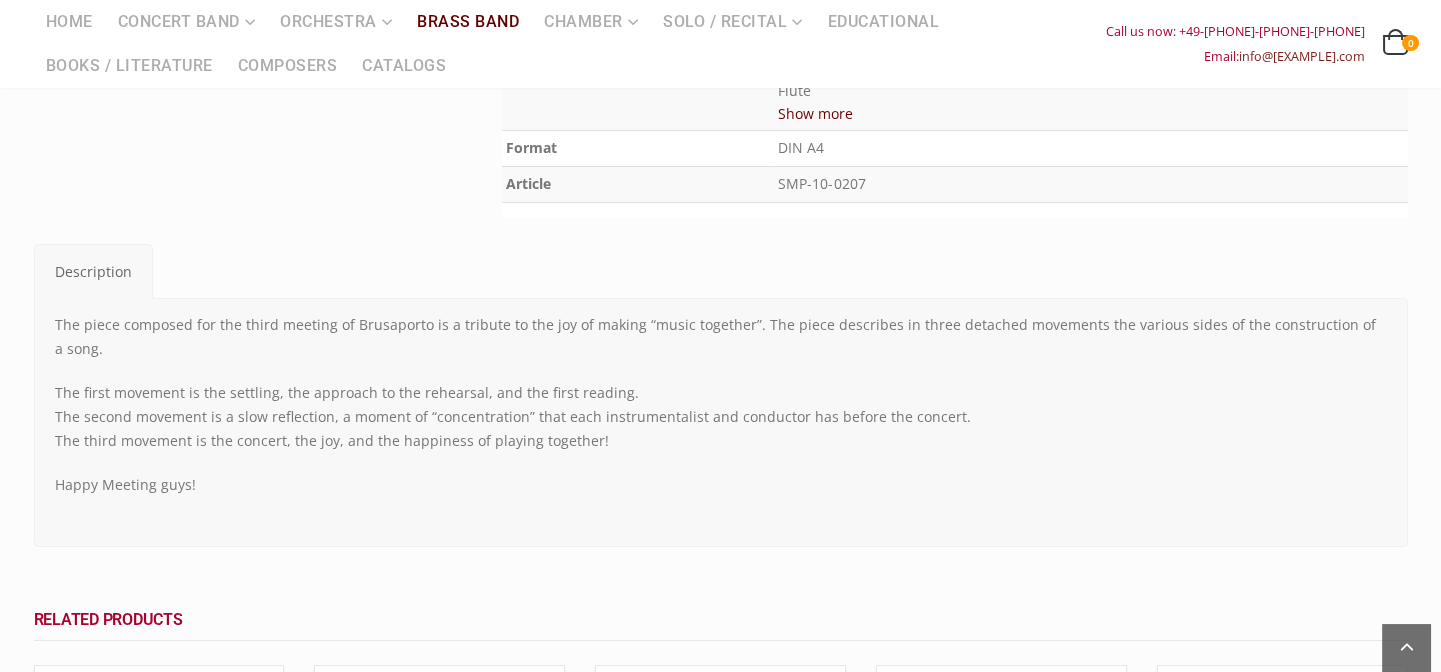 copy on "The piece composed for the third meeting of Brusaporto is a tribute to the joy of making “music together”. The piece describes in three detached movements the various sides of the construction of a song.
The first movement is the settling, the approach to the rehearsal, and the first reading.
The second movement is a slow reflection, a moment of “concentration” that each instrumentalist and conductor has before the concert.
The third movement is the concert, the joy, and the happiness of playing together!" 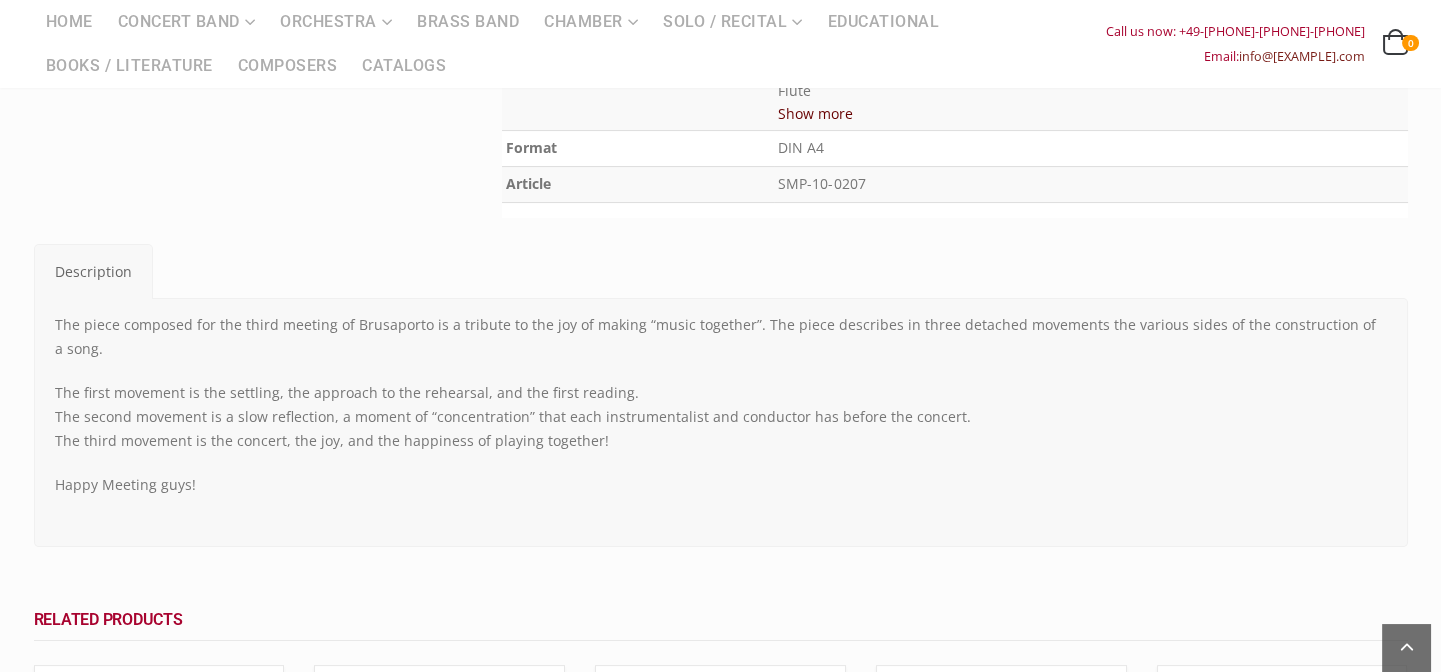 click on "The piece composed for the third meeting of Brusaporto is a tribute to the joy of making “music together”. The piece describes in three detached movements the various sides of the construction of a song.
The first movement is the settling, the approach to the rehearsal, and the first reading.
The second movement is a slow reflection, a moment of “concentration” that each instrumentalist and conductor has before the concert.
The third movement is the concert, the joy, and the happiness of playing together!
Happy Meeting guys!" at bounding box center [721, 422] 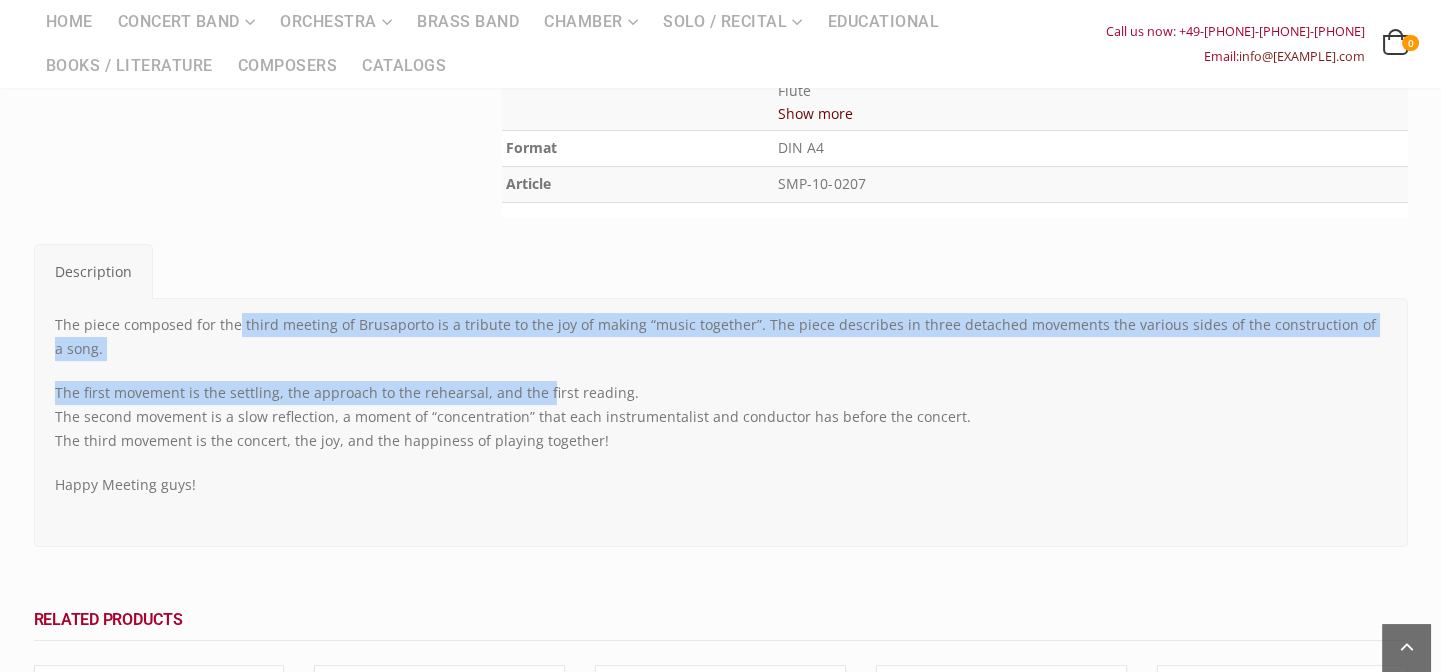 drag, startPoint x: 237, startPoint y: 276, endPoint x: 556, endPoint y: 311, distance: 320.9143 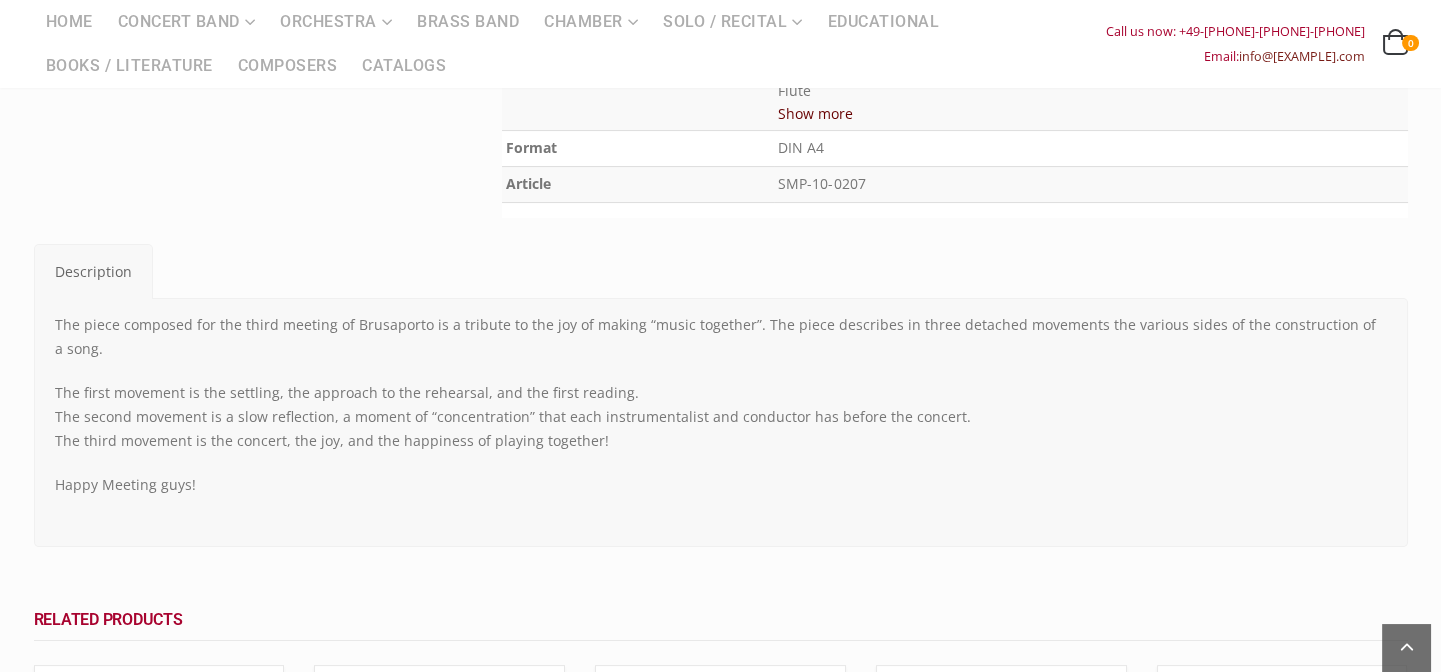click on "The first movement is the settling, the approach to the rehearsal, and the first reading.
The second movement is a slow reflection, a moment of “concentration” that each instrumentalist and conductor has before the concert.
The third movement is the concert, the joy, and the happiness of playing together!" at bounding box center (721, 417) 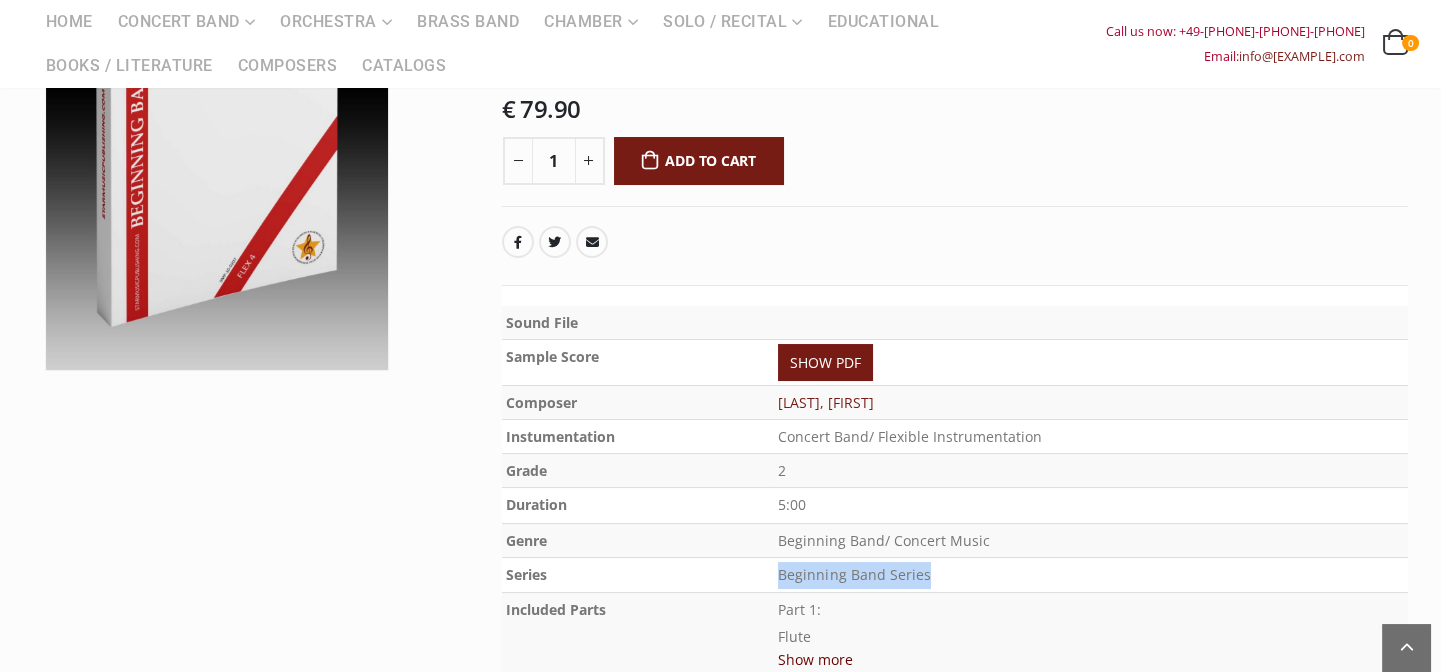 drag, startPoint x: 960, startPoint y: 528, endPoint x: 787, endPoint y: 530, distance: 173.01157 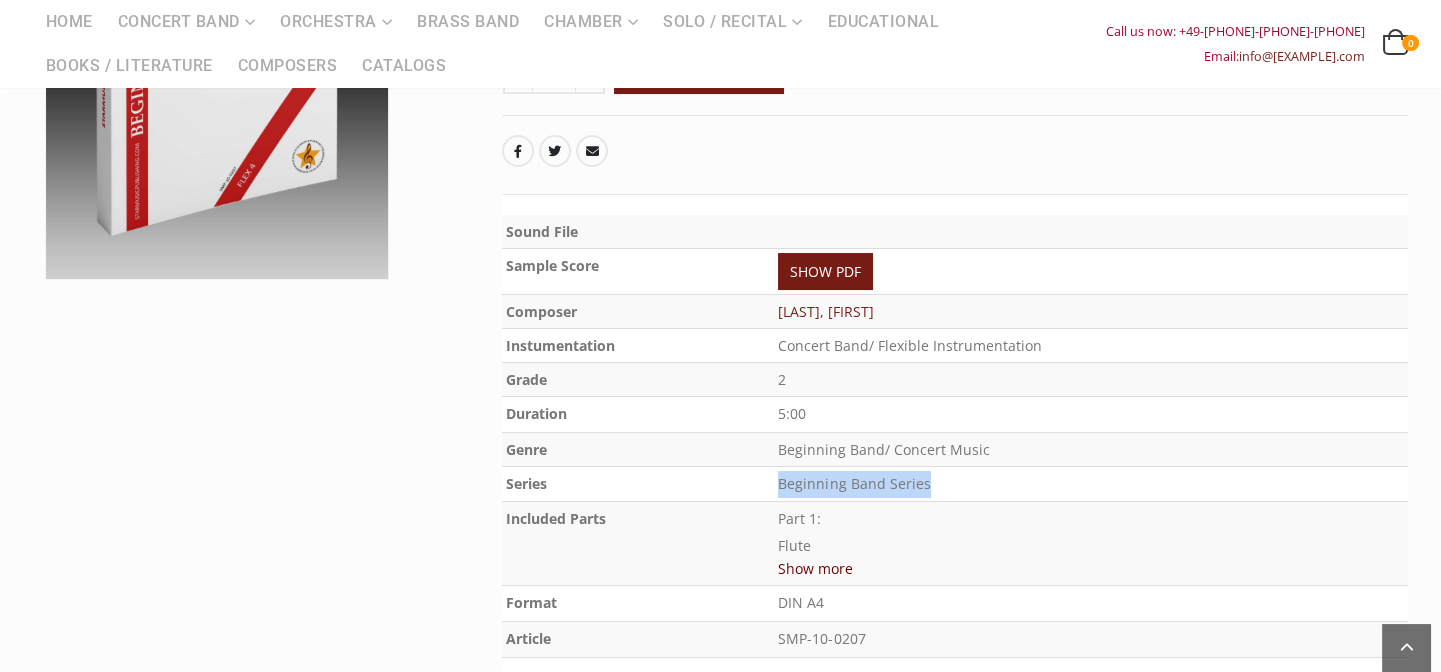 scroll, scrollTop: 0, scrollLeft: 0, axis: both 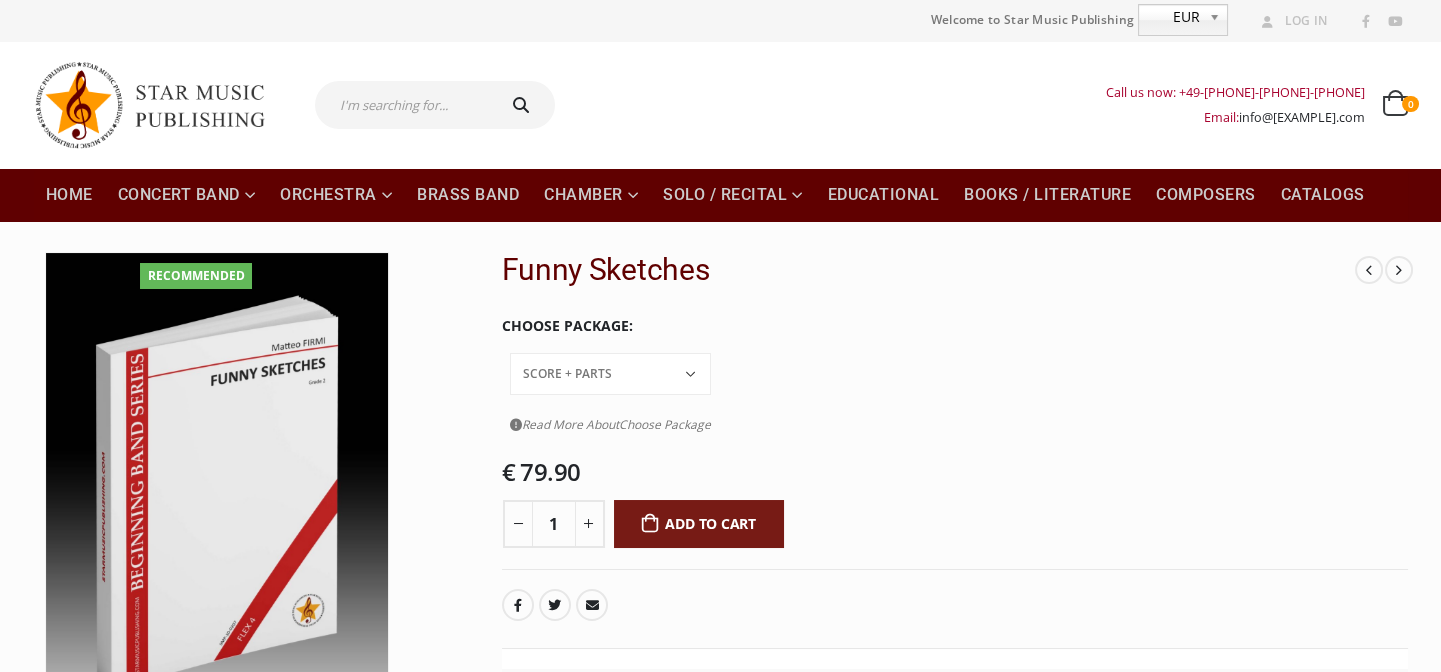 click at bounding box center [403, 105] 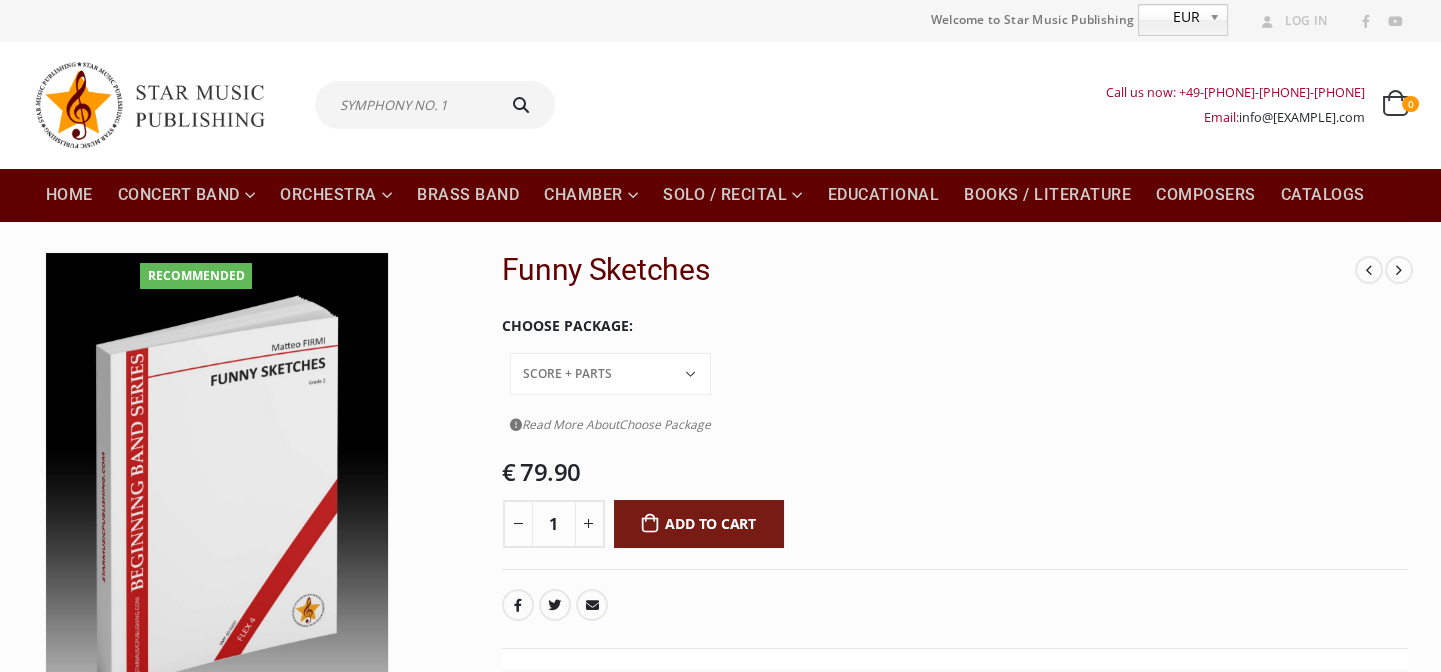 type on "SYMPHONY NO. 1" 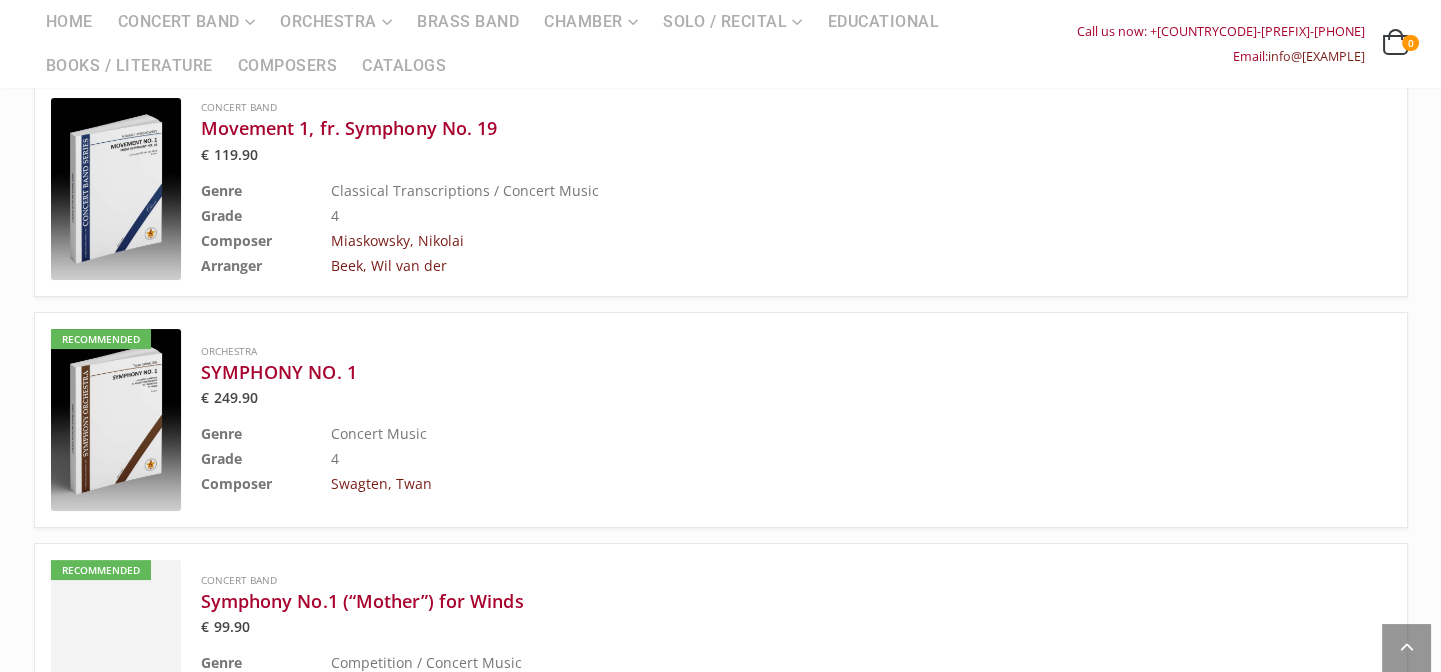 scroll, scrollTop: 545, scrollLeft: 0, axis: vertical 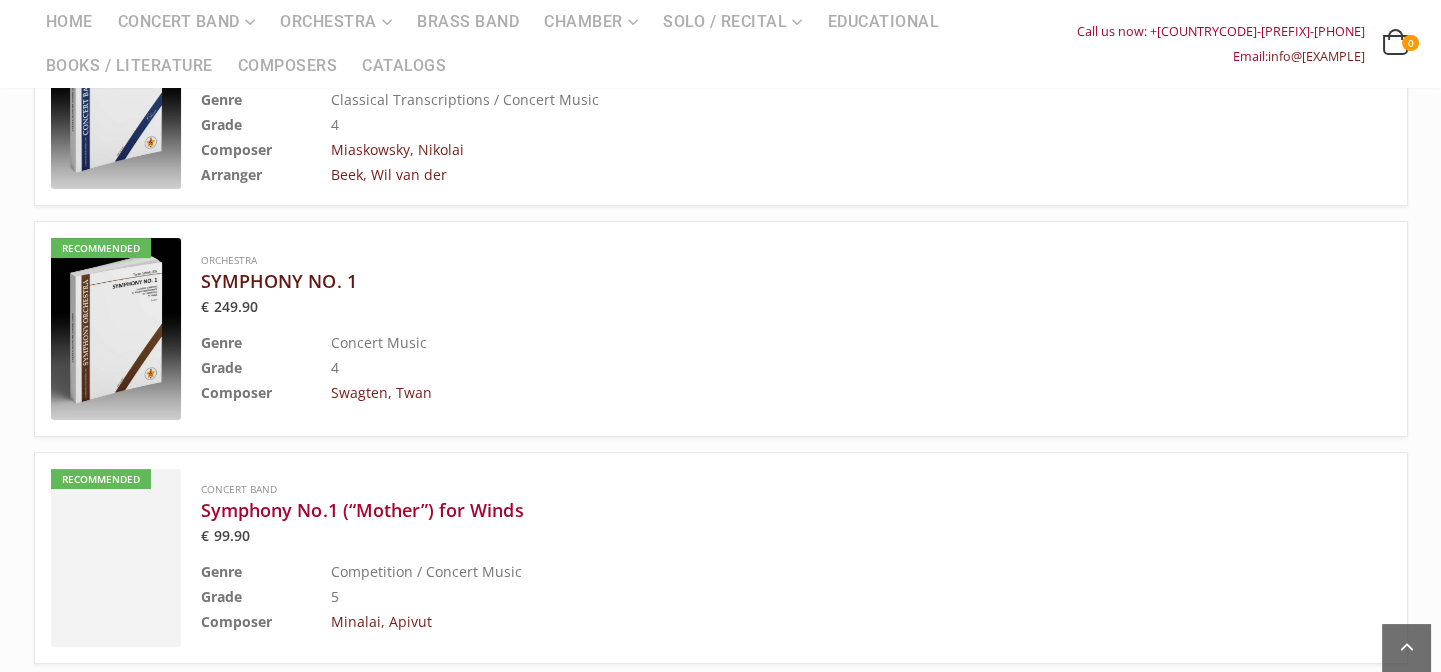 click on "SYMPHONY NO. 1" at bounding box center (746, 281) 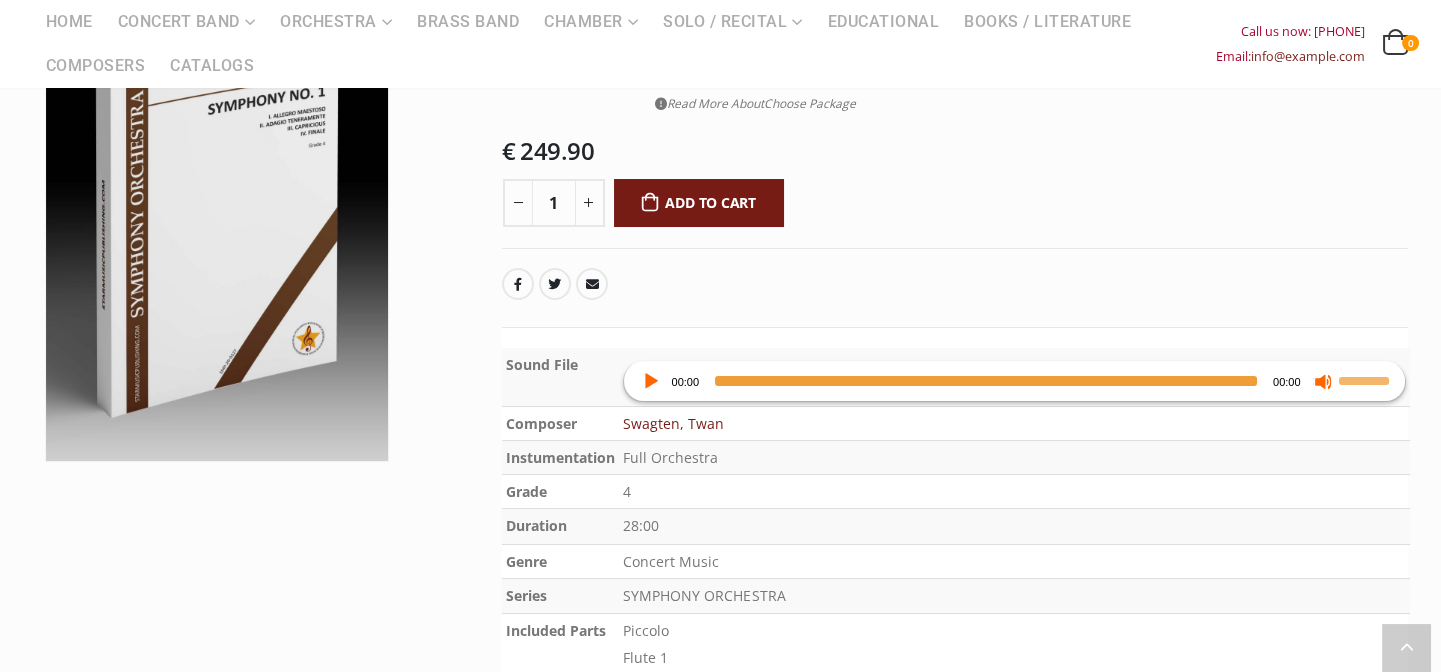 scroll, scrollTop: 363, scrollLeft: 0, axis: vertical 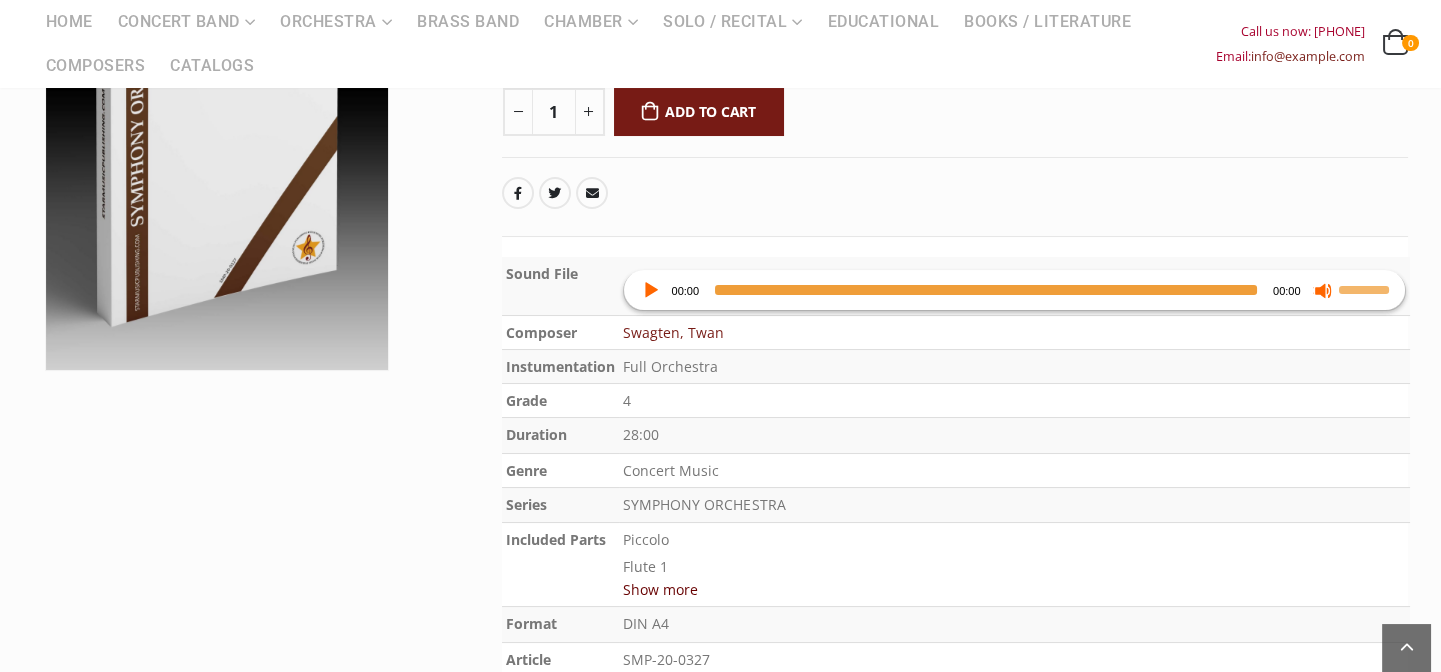 click at bounding box center [650, 290] 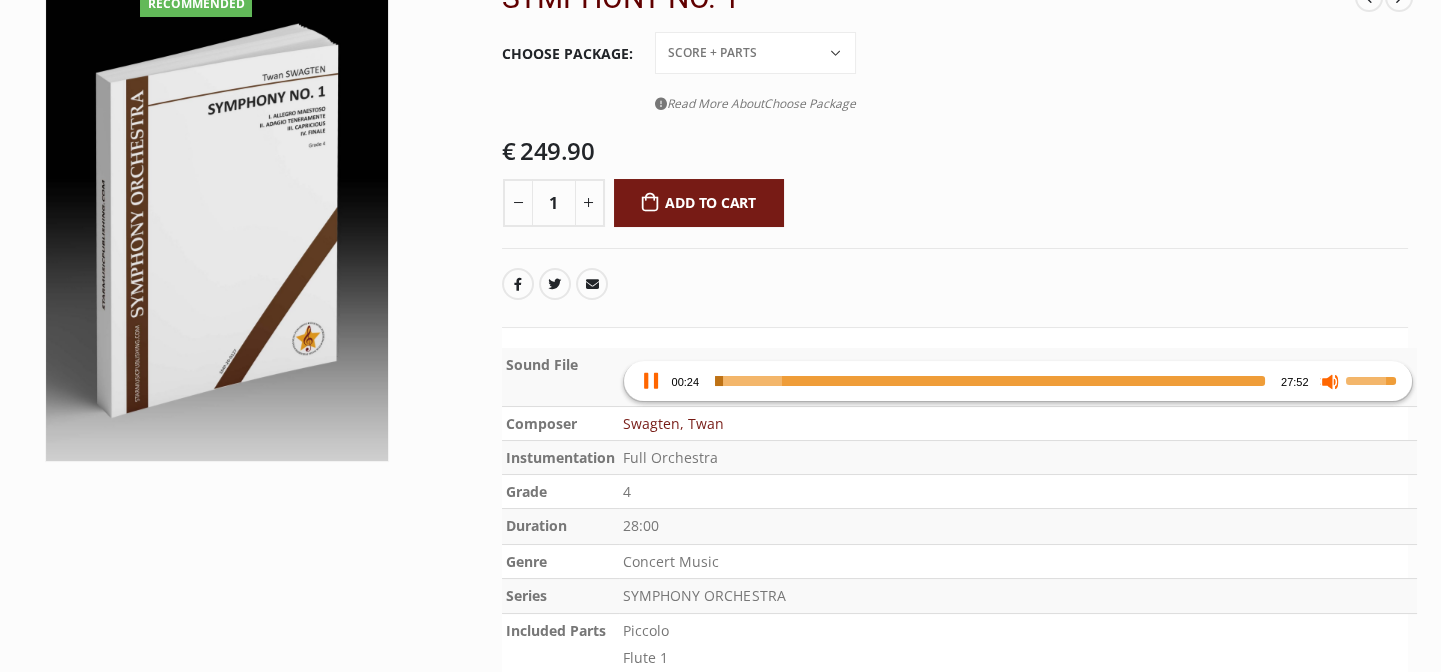 scroll, scrollTop: 454, scrollLeft: 0, axis: vertical 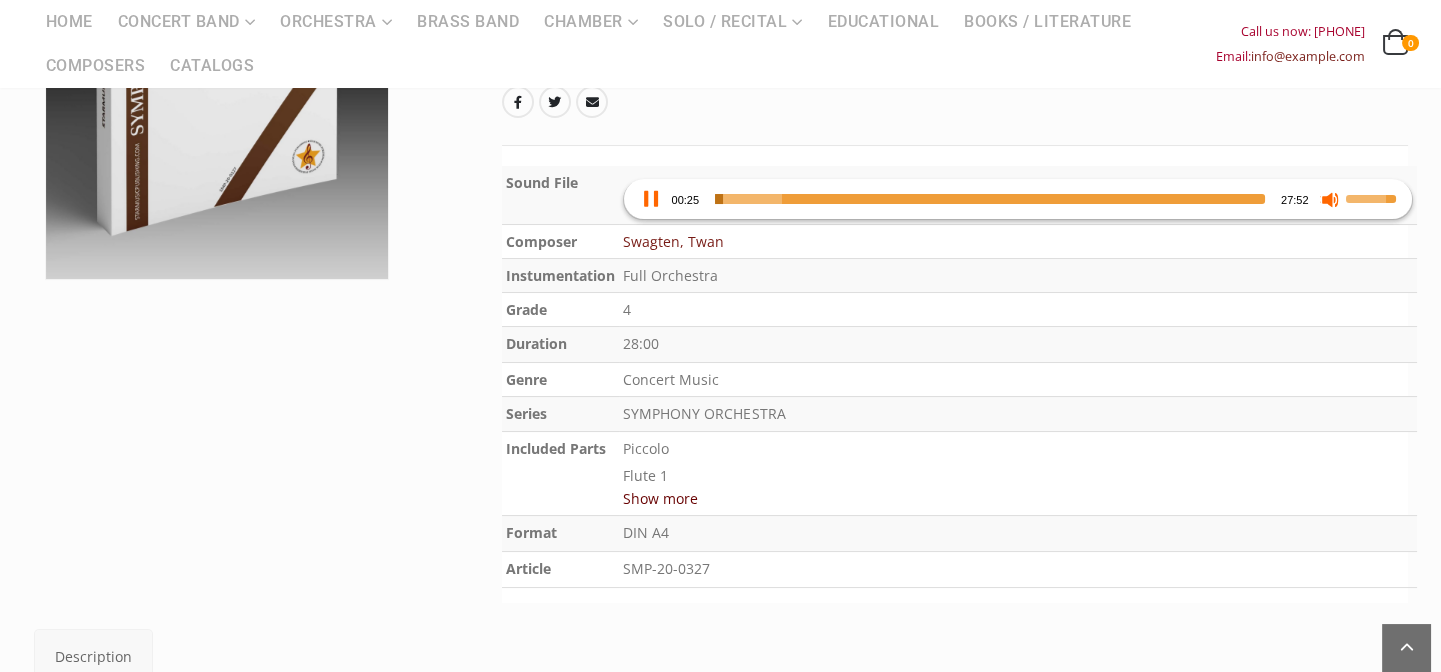 click at bounding box center (650, 199) 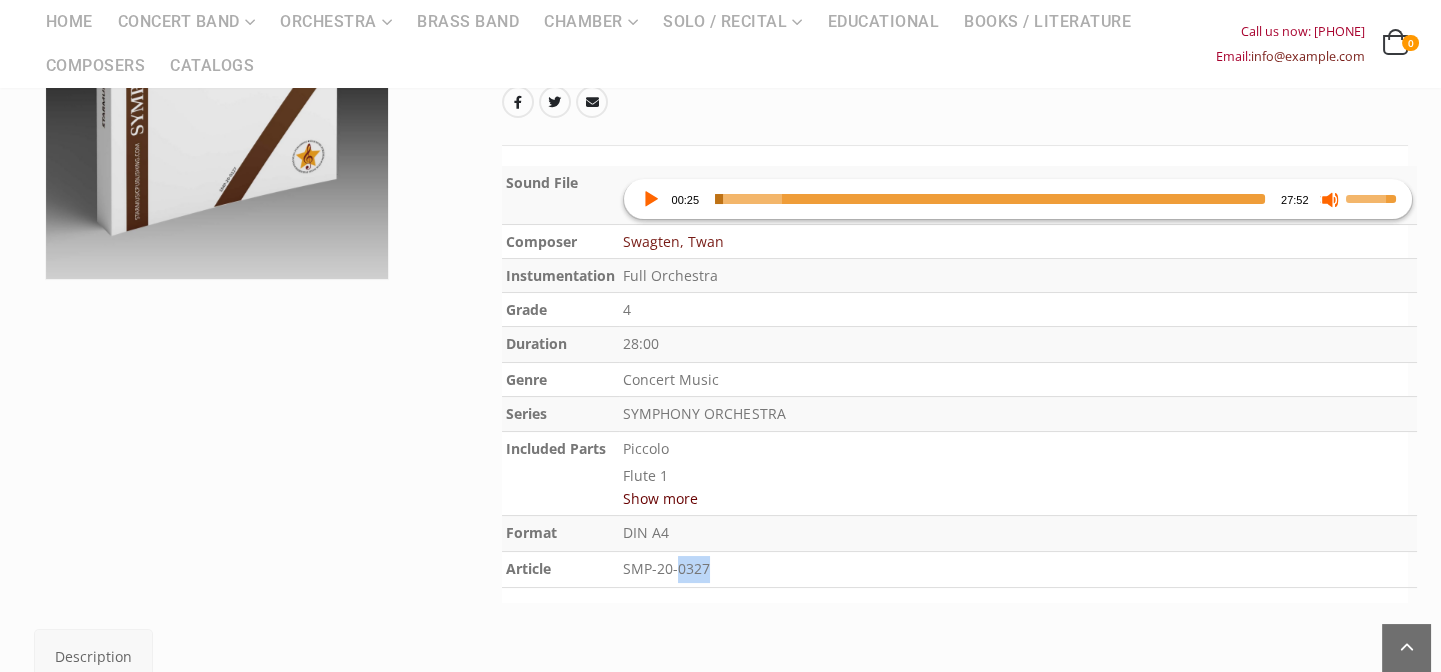 drag, startPoint x: 678, startPoint y: 567, endPoint x: 706, endPoint y: 572, distance: 28.442924 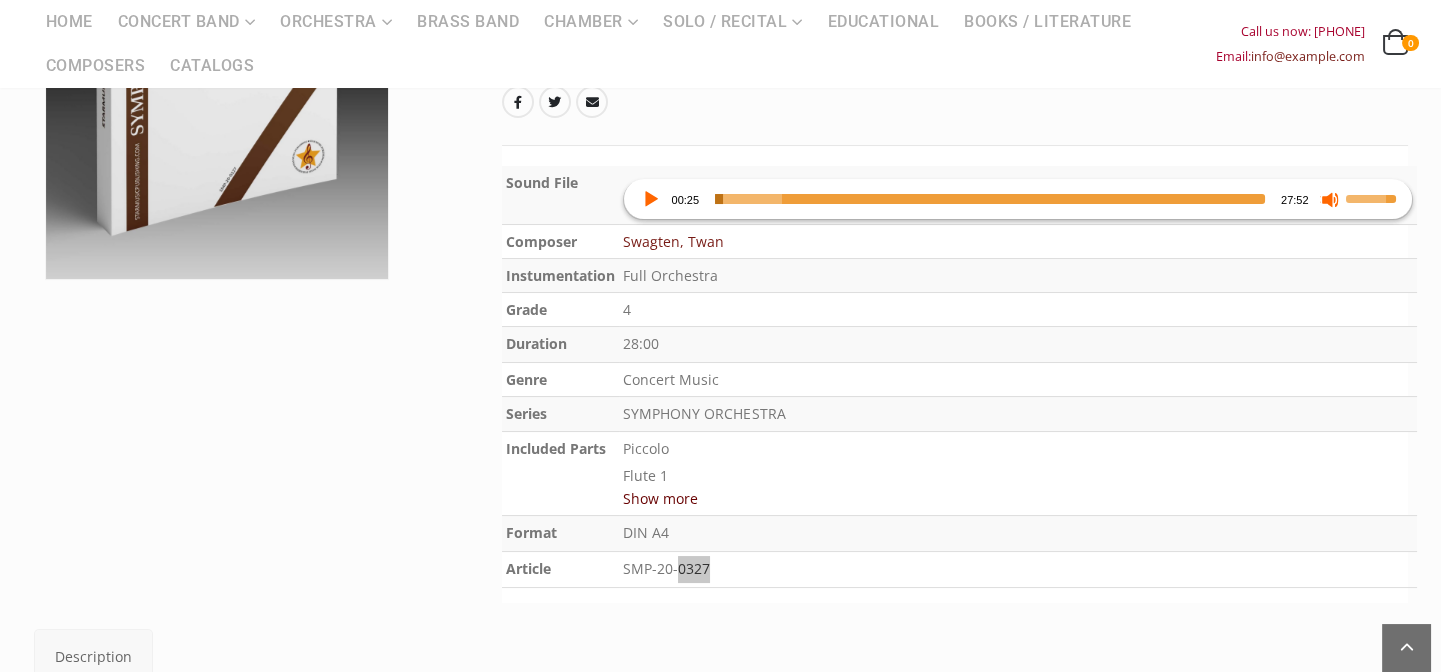 scroll, scrollTop: 0, scrollLeft: 0, axis: both 